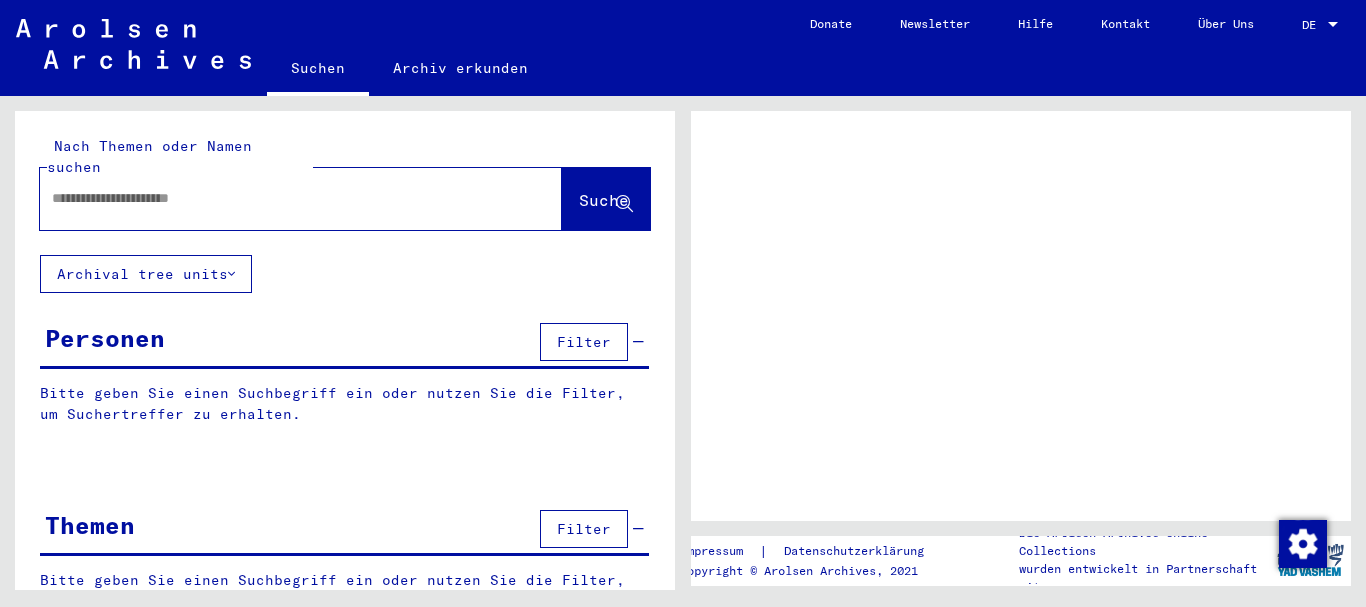scroll, scrollTop: 0, scrollLeft: 0, axis: both 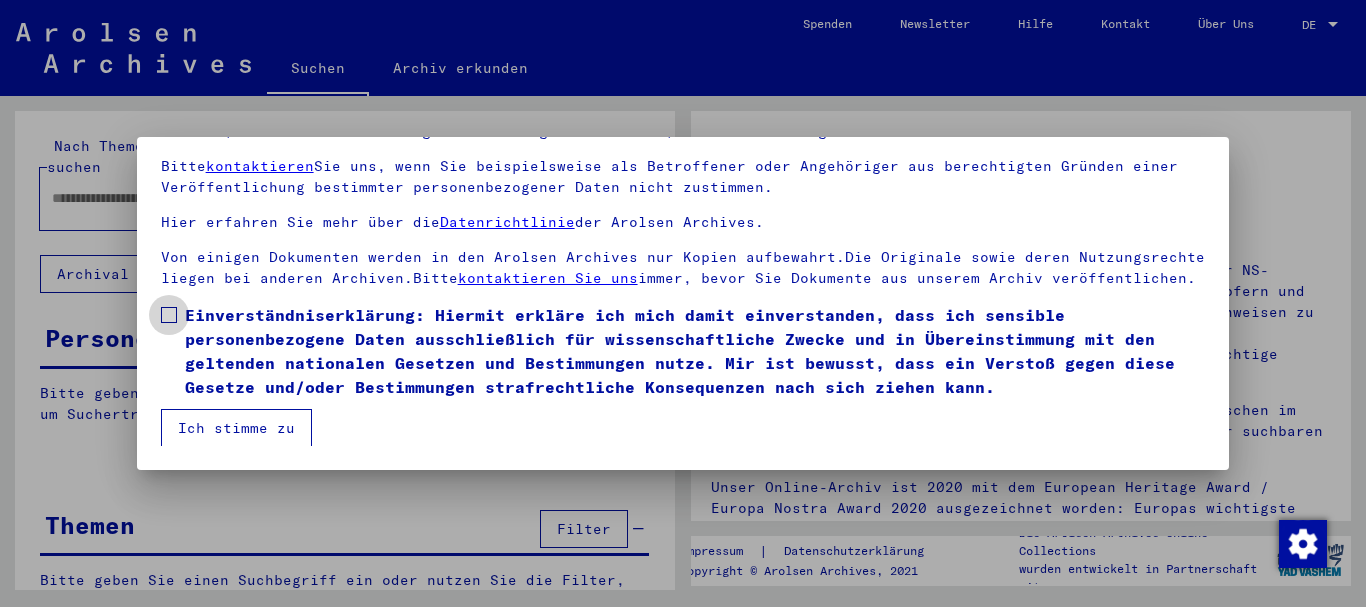 drag, startPoint x: 176, startPoint y: 317, endPoint x: 196, endPoint y: 366, distance: 52.924473 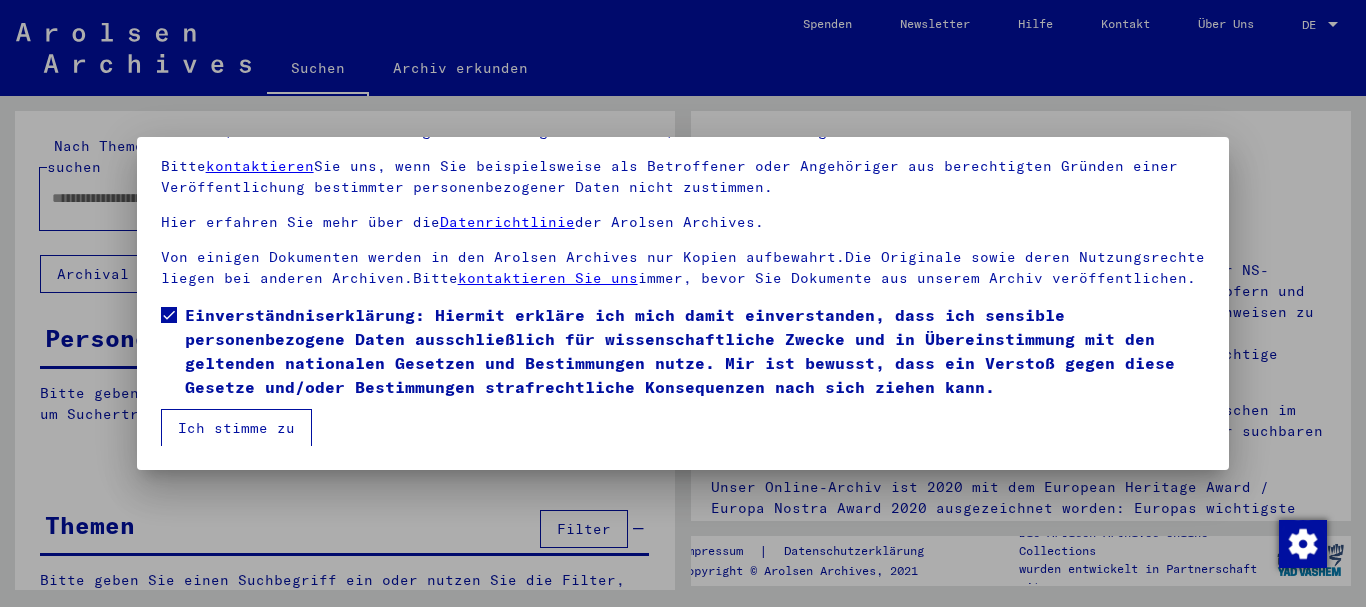 click on "Ich stimme zu" at bounding box center (236, 428) 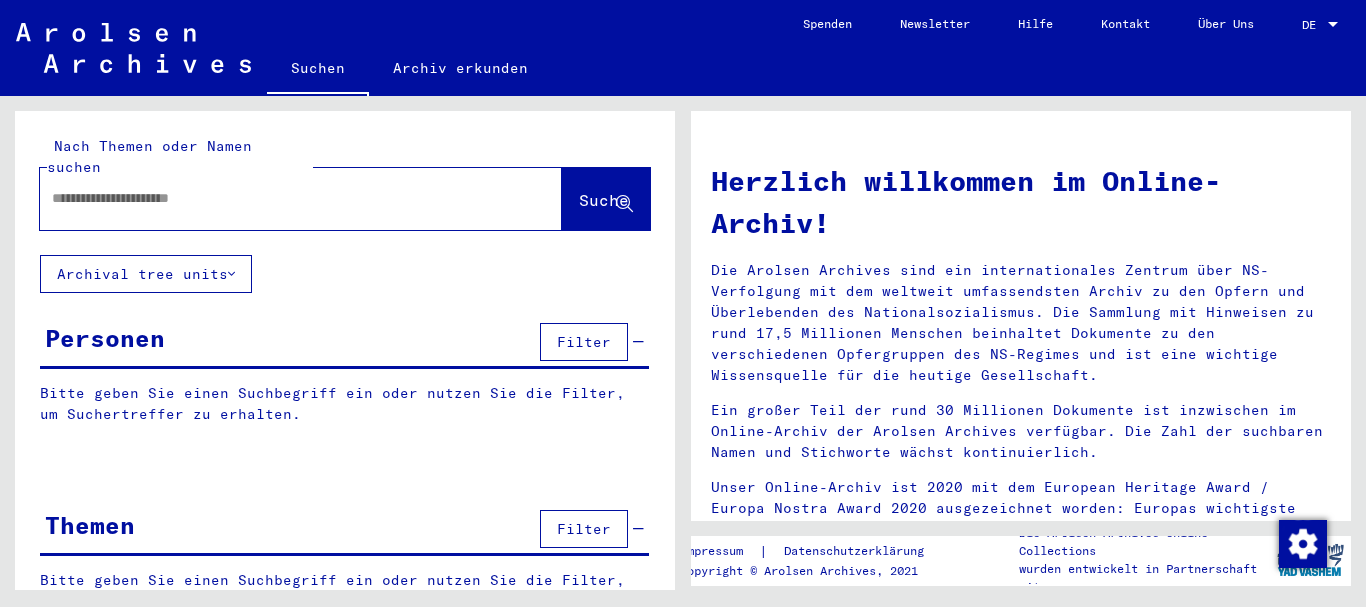 click at bounding box center [277, 198] 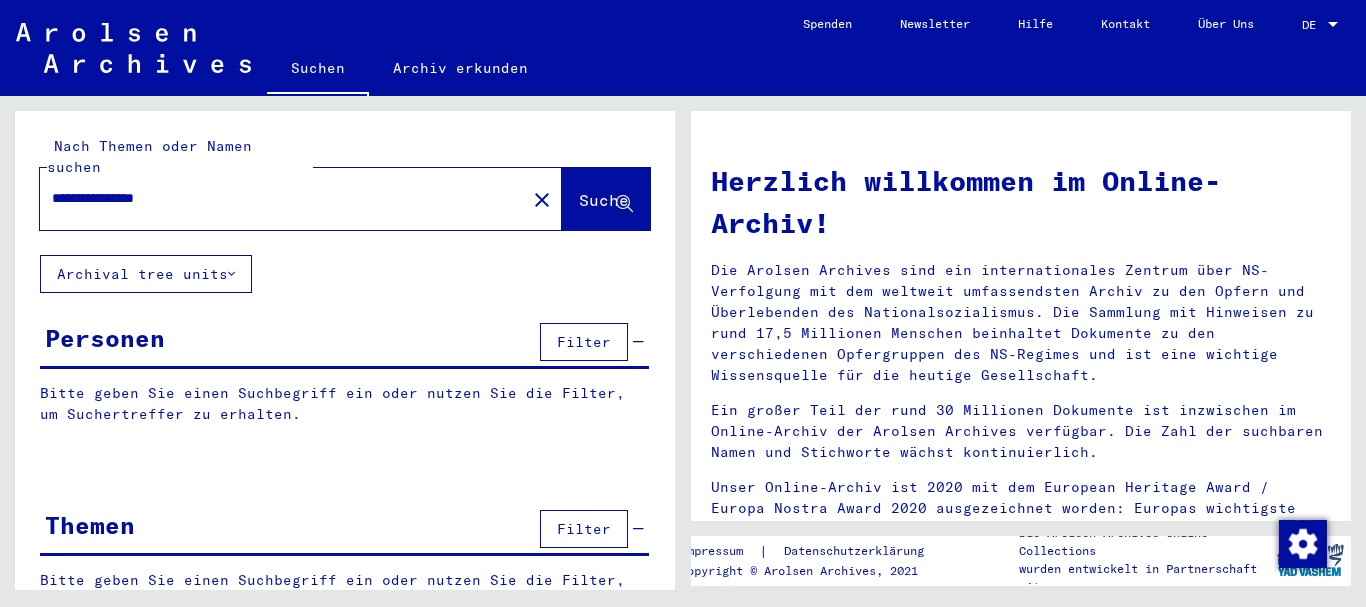 type on "**********" 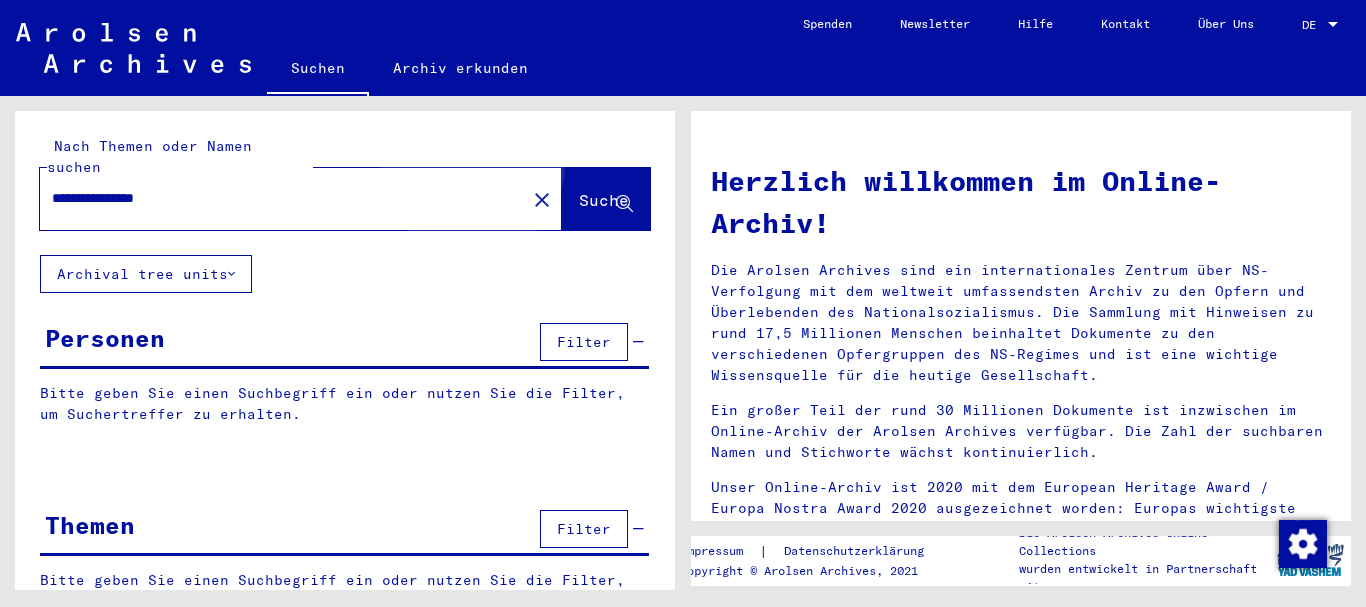 click on "Suche" 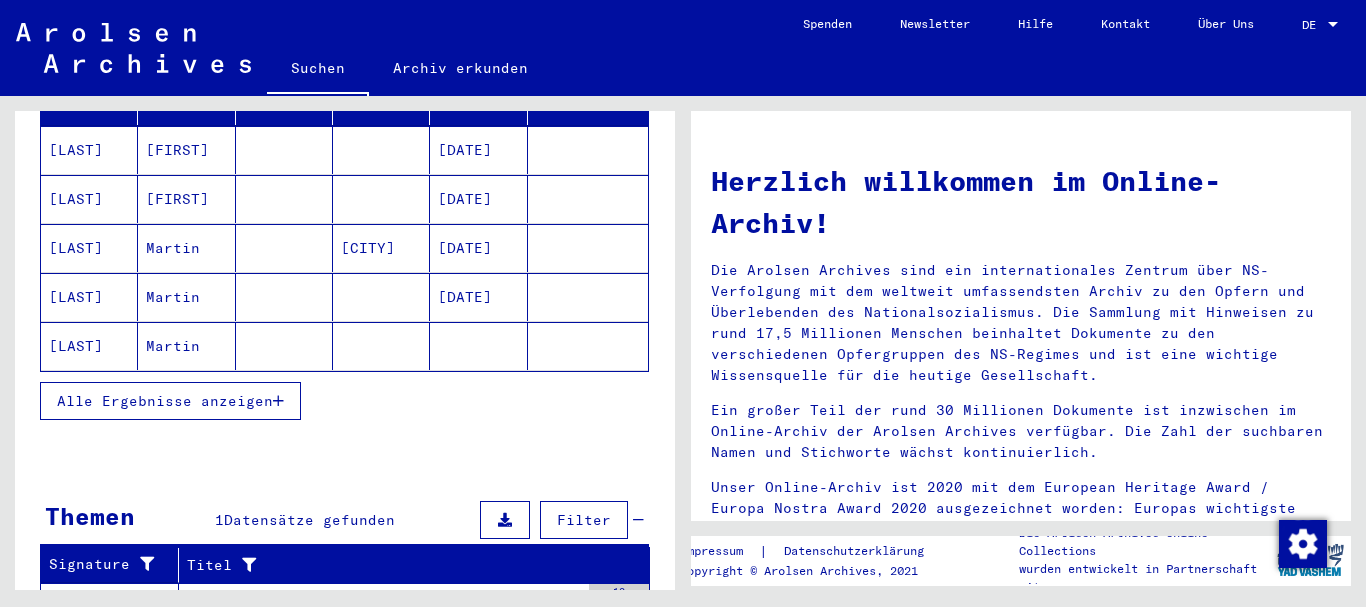 scroll, scrollTop: 200, scrollLeft: 0, axis: vertical 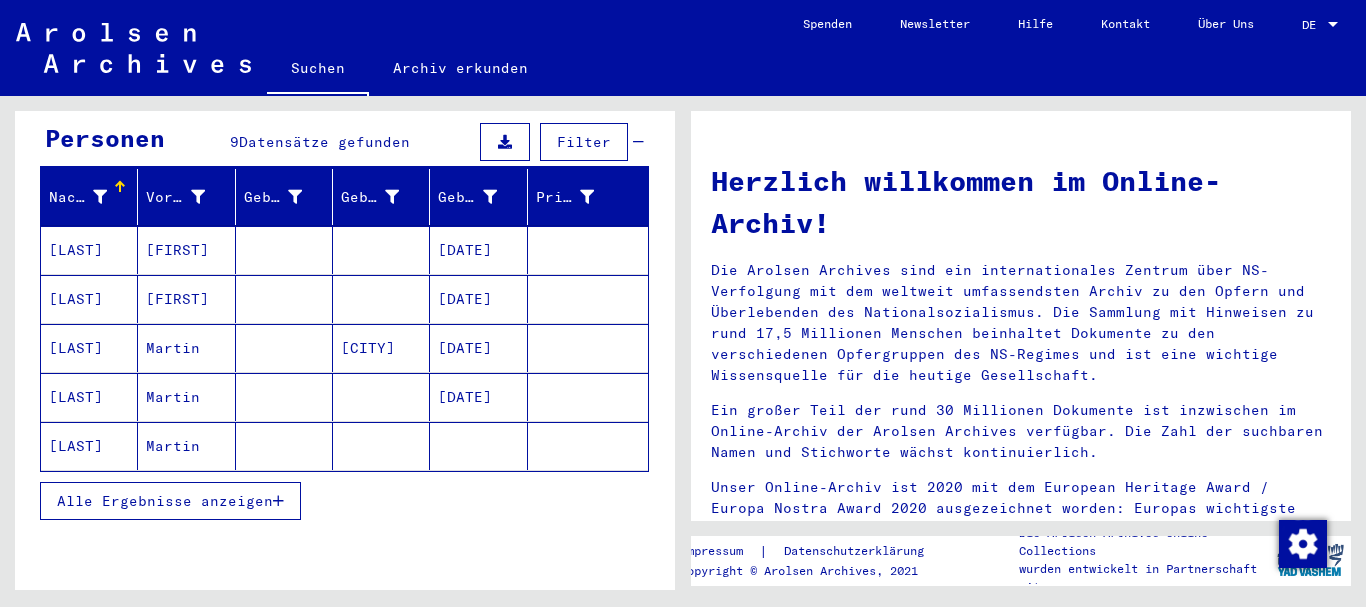 click on "[LAST]" at bounding box center (89, 446) 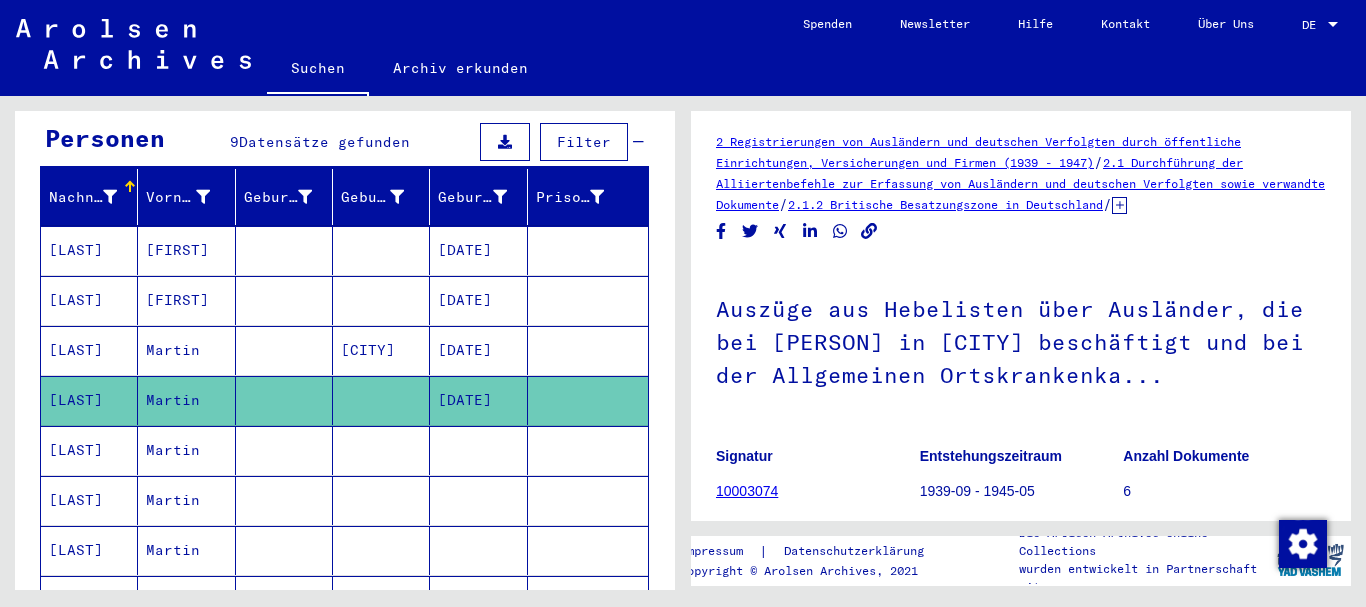 scroll, scrollTop: 0, scrollLeft: 0, axis: both 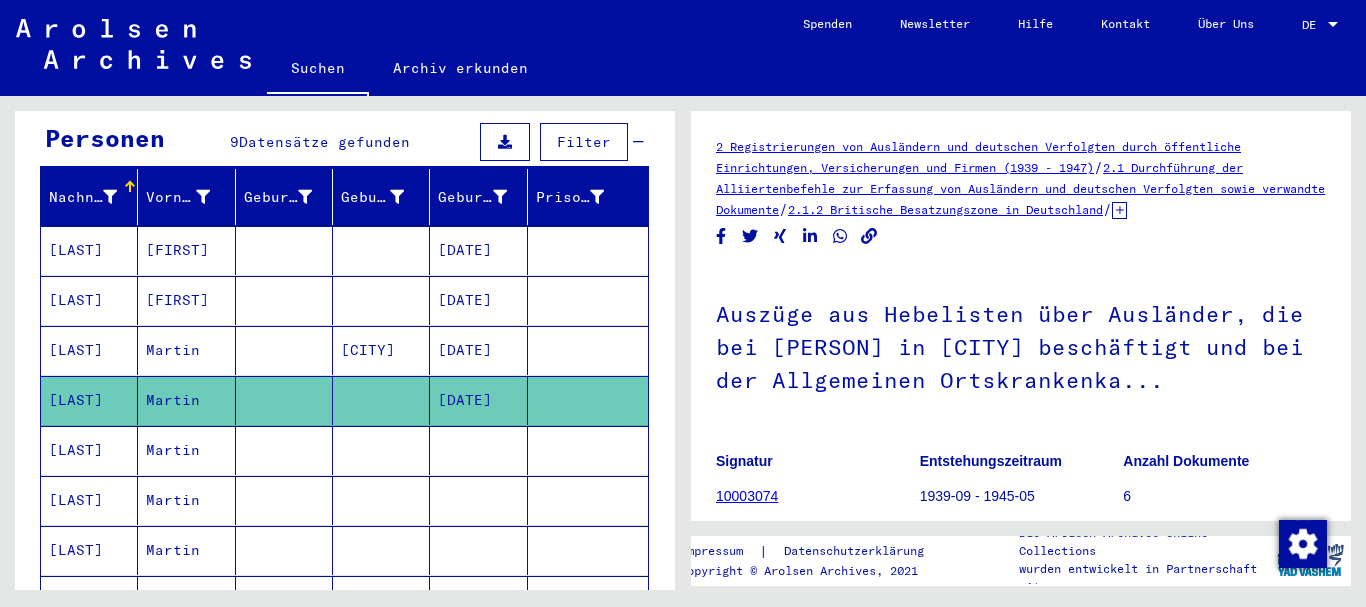 click on "[NUMBER] Registrierungen von Ausländern und deutschen Verfolgten durch öffentliche Einrichtungen, Versicherungen und Firmen ([DATE] - [DATE])   /   2.1 Durchführung der Alliiertenbefehle zur Erfassung von Ausländern und deutschen Verfolgten sowie verwandte Dokumente   /   2.1.2 Britische Besatzungszone in Deutschland   /   2.1.2.1 Listen von Angehörigen der Vereinten Nationen, anderer Ausländer, deutscher Juden und Staatenloser, britische Zone   /   2.1.2.1 SH Unterlagen aus Schleswig-Holstein   /   2.1.2.1 SH [NUMBER] Dokumente aus dem Landkreis [CITY]   /   2.1.2.1 SH [NUMBER] [NUMBER] Informationen über Ausländer aus Unterlagen von Sozialversicherungen und Arbeitsämtern des Kreises [CITY]   /   2.1.2.1 SH [NUMBER] [NUMBER] DIV [NUMBER] Nationalität/Herkunft der aufgeführten Personen: Verschiedene ([NUMBER])   /" 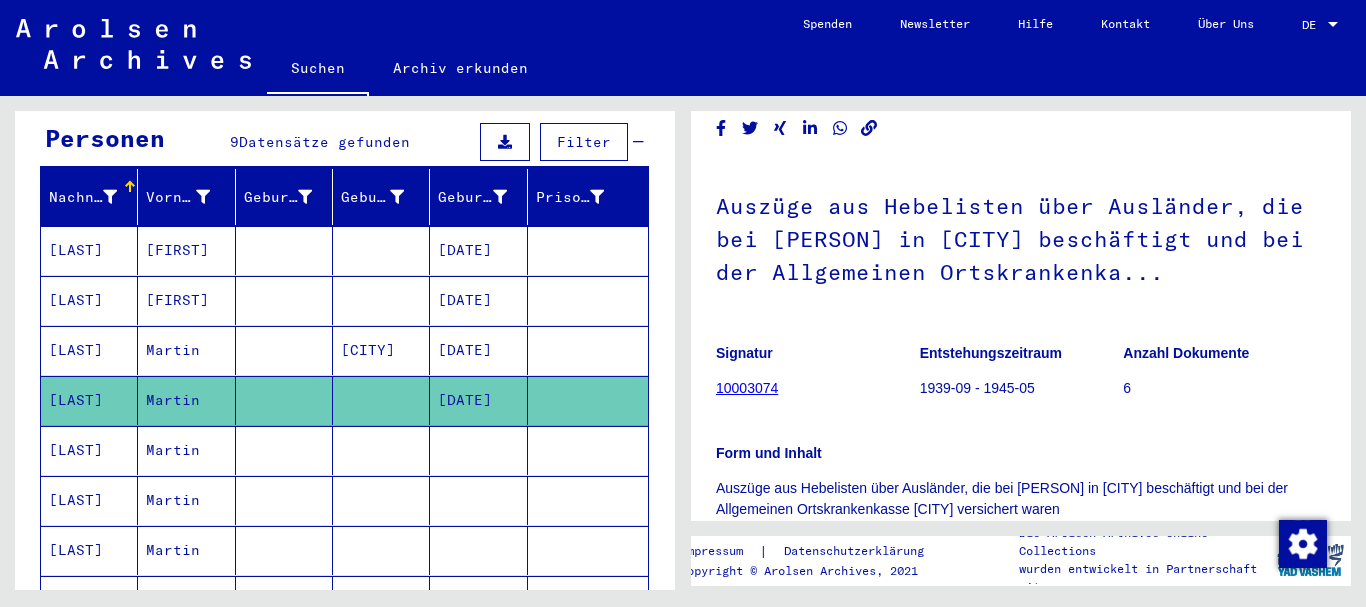 scroll, scrollTop: 200, scrollLeft: 0, axis: vertical 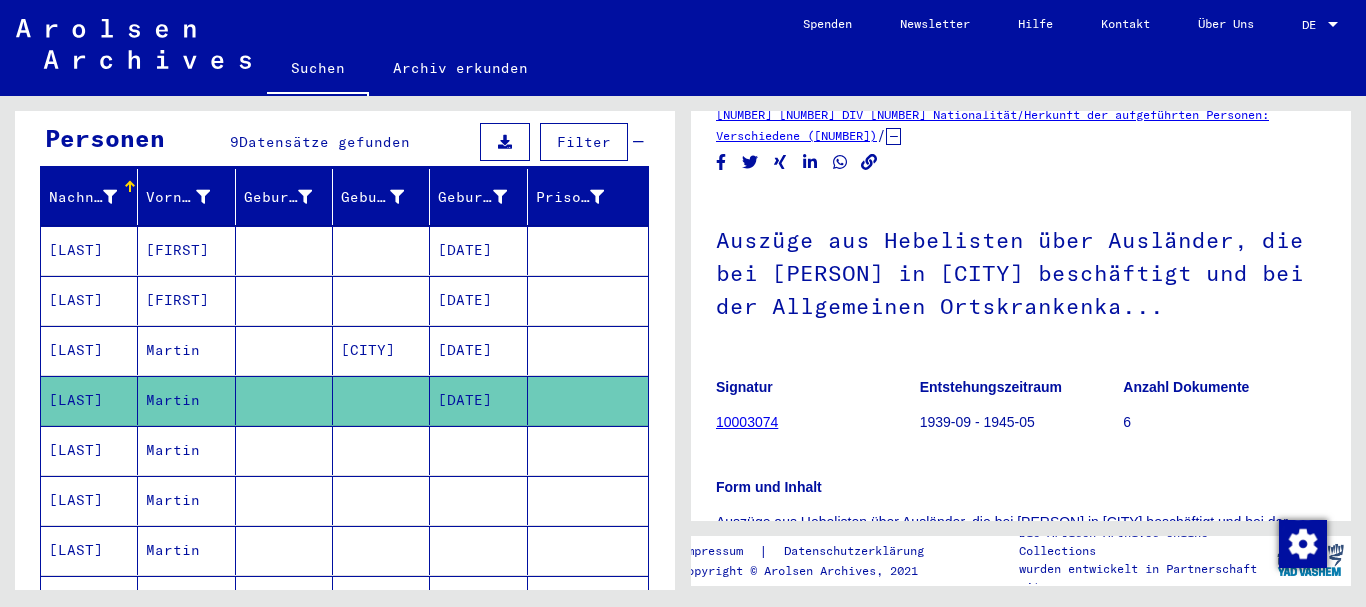 drag, startPoint x: 1250, startPoint y: 311, endPoint x: 721, endPoint y: 231, distance: 535.01495 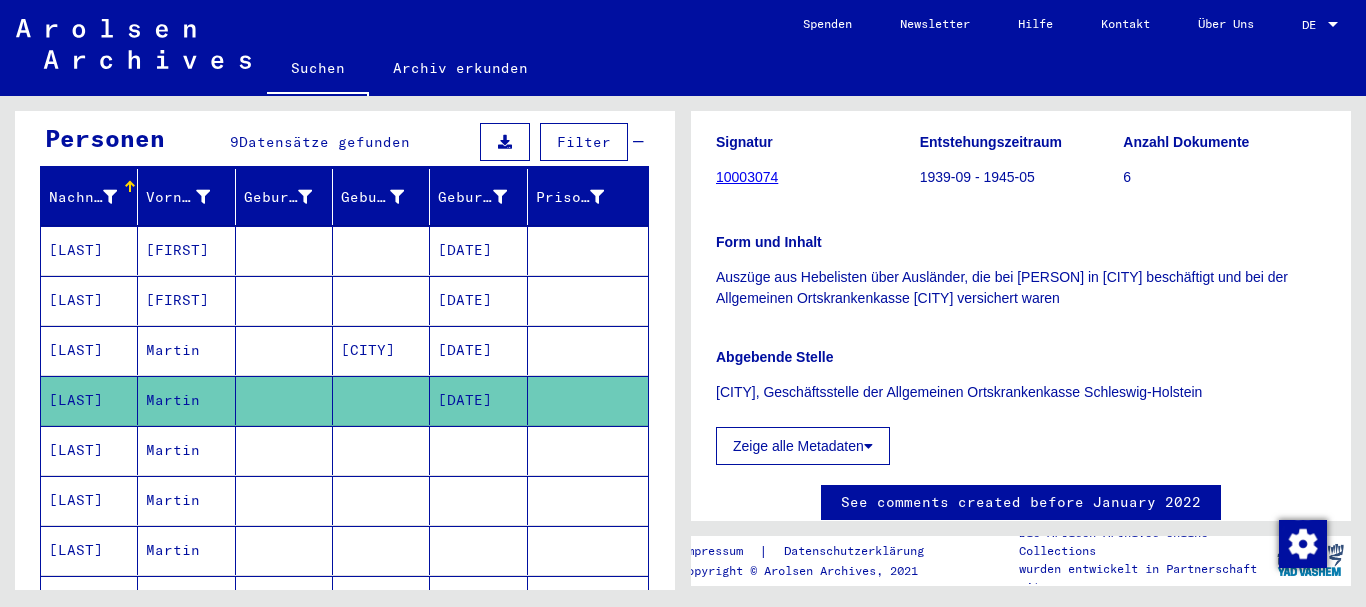 scroll, scrollTop: 500, scrollLeft: 0, axis: vertical 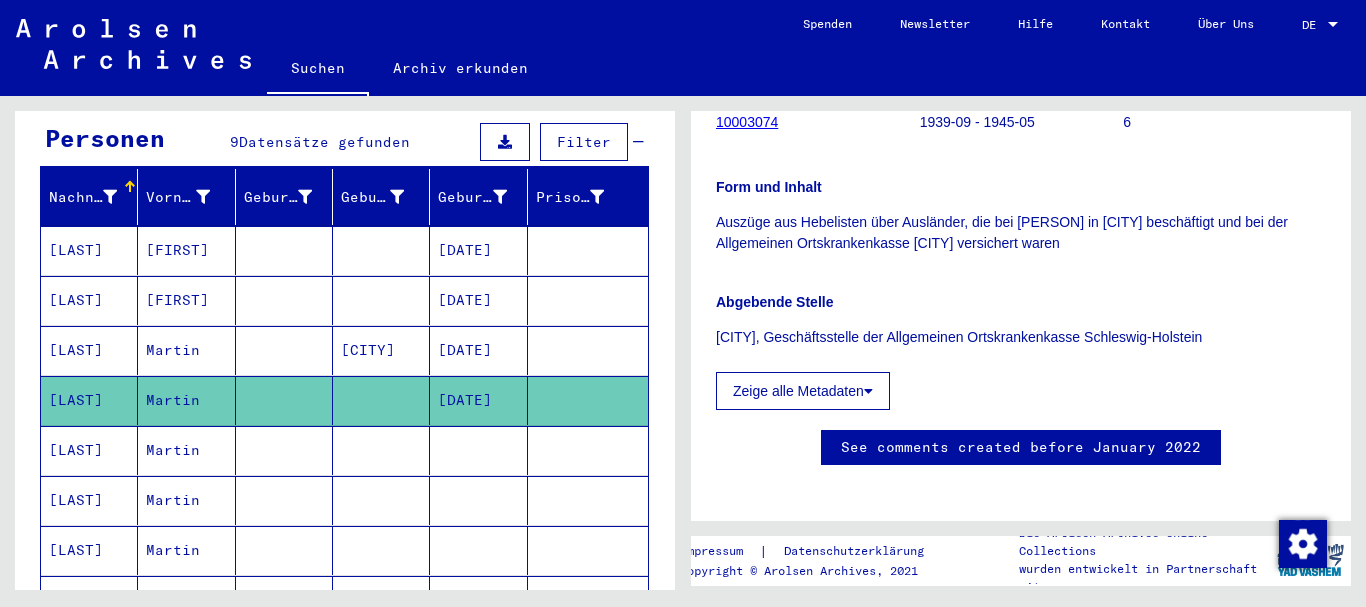 click on "Auszüge aus Hebelisten über Ausländer, die bei [PERSON] in [CITY] beschäftigt und bei der Allgemeinen Ortskrankenkasse [CITY] versichert waren" 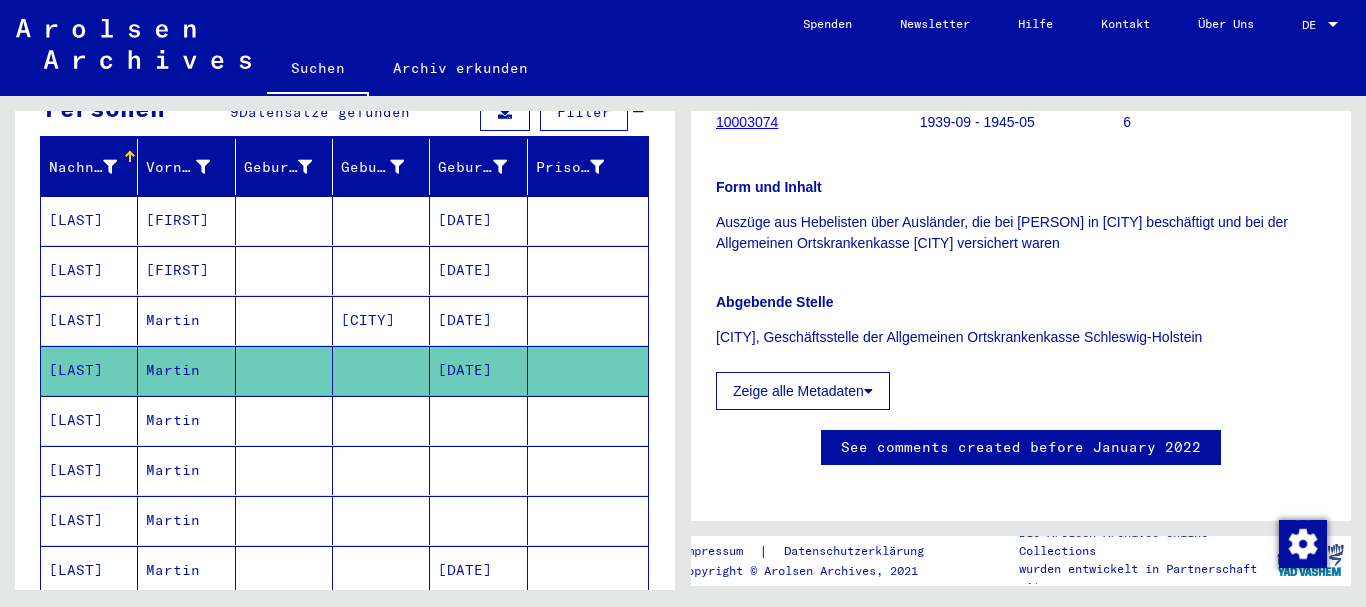 scroll, scrollTop: 200, scrollLeft: 0, axis: vertical 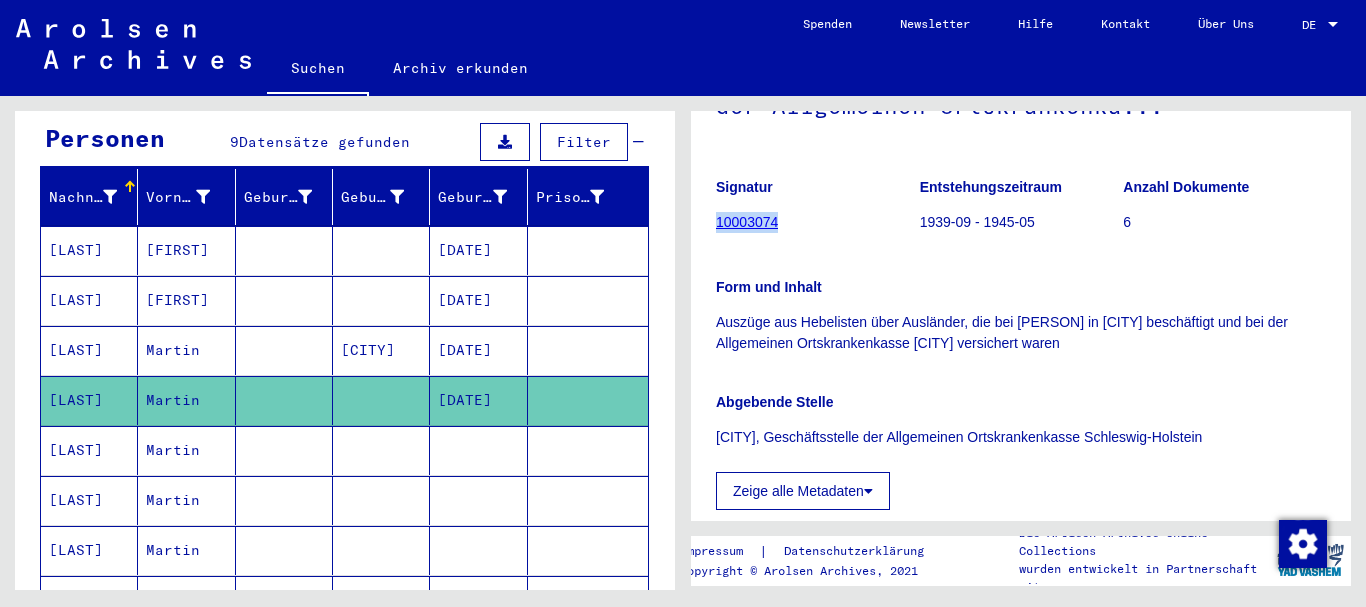 drag, startPoint x: 793, startPoint y: 220, endPoint x: 716, endPoint y: 225, distance: 77.16217 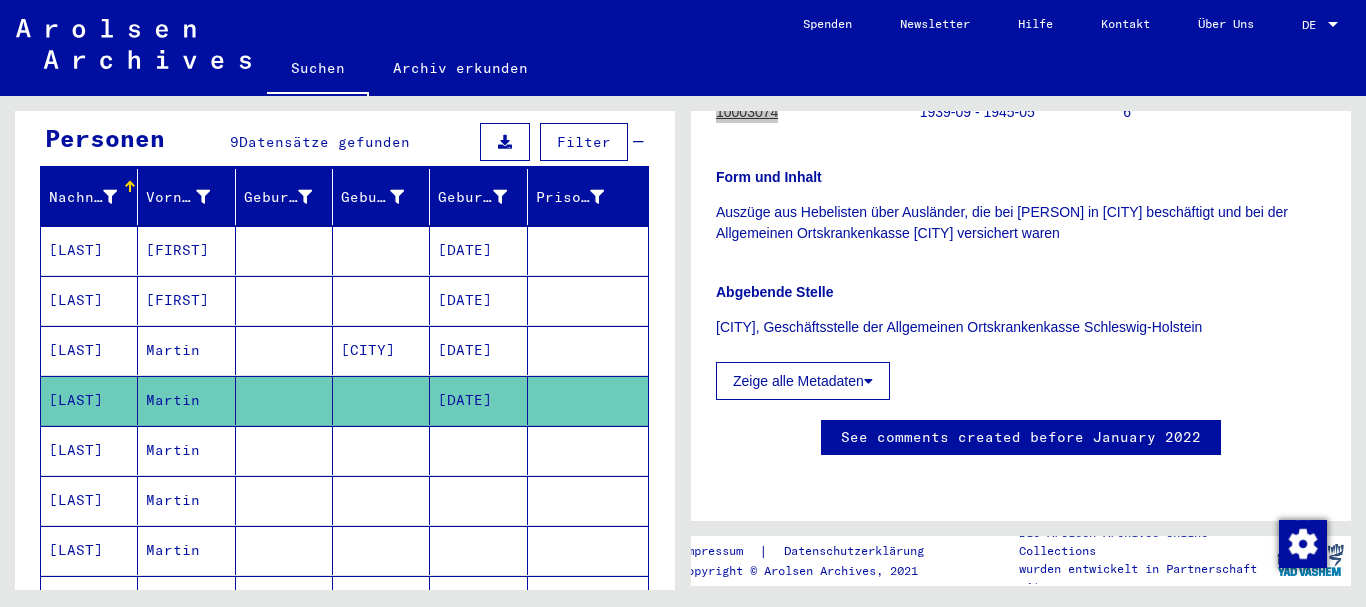 scroll, scrollTop: 600, scrollLeft: 0, axis: vertical 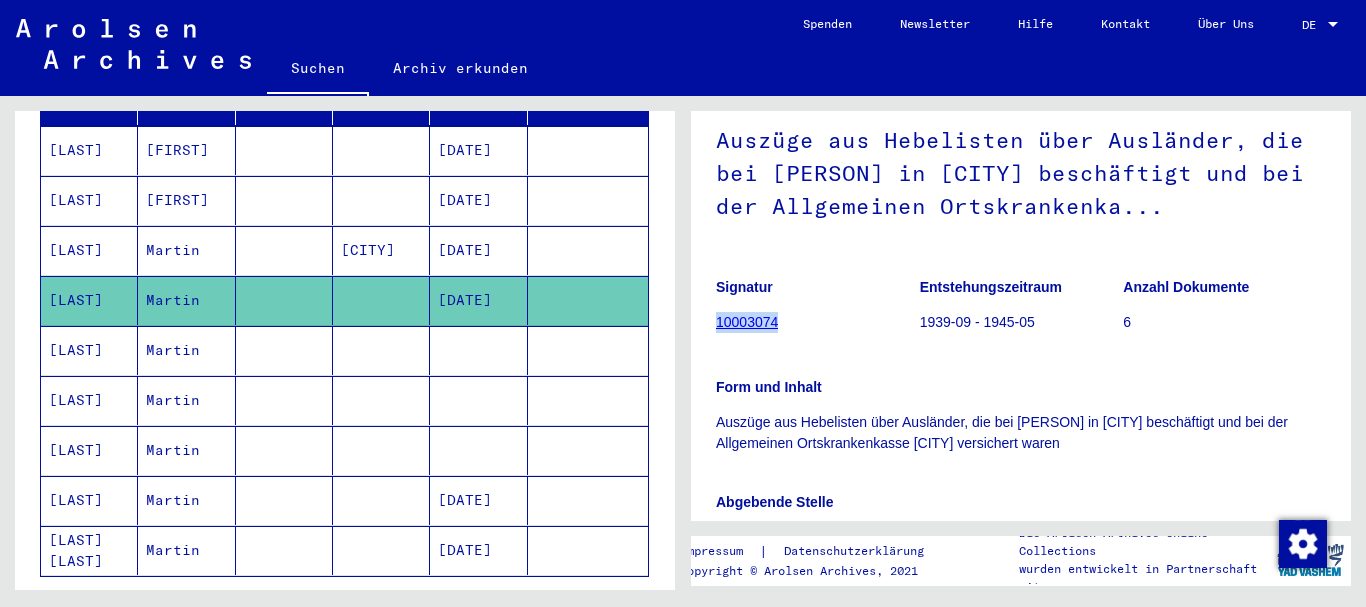 click on "Signatur 10003074" 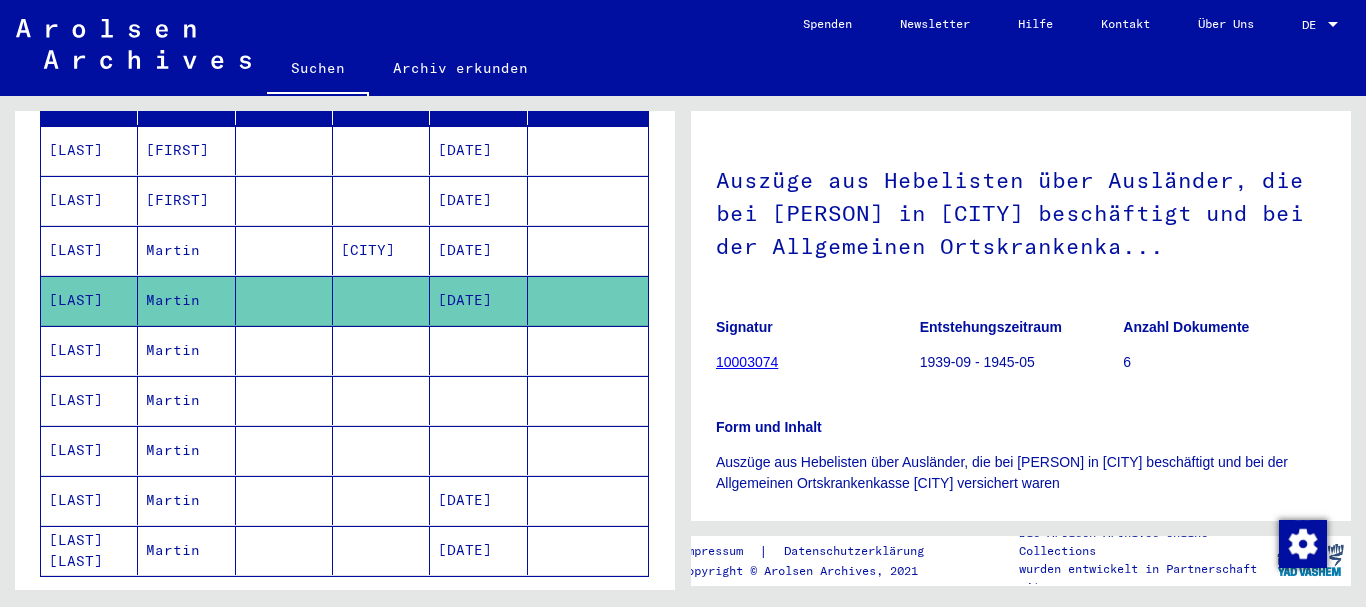 scroll, scrollTop: 300, scrollLeft: 0, axis: vertical 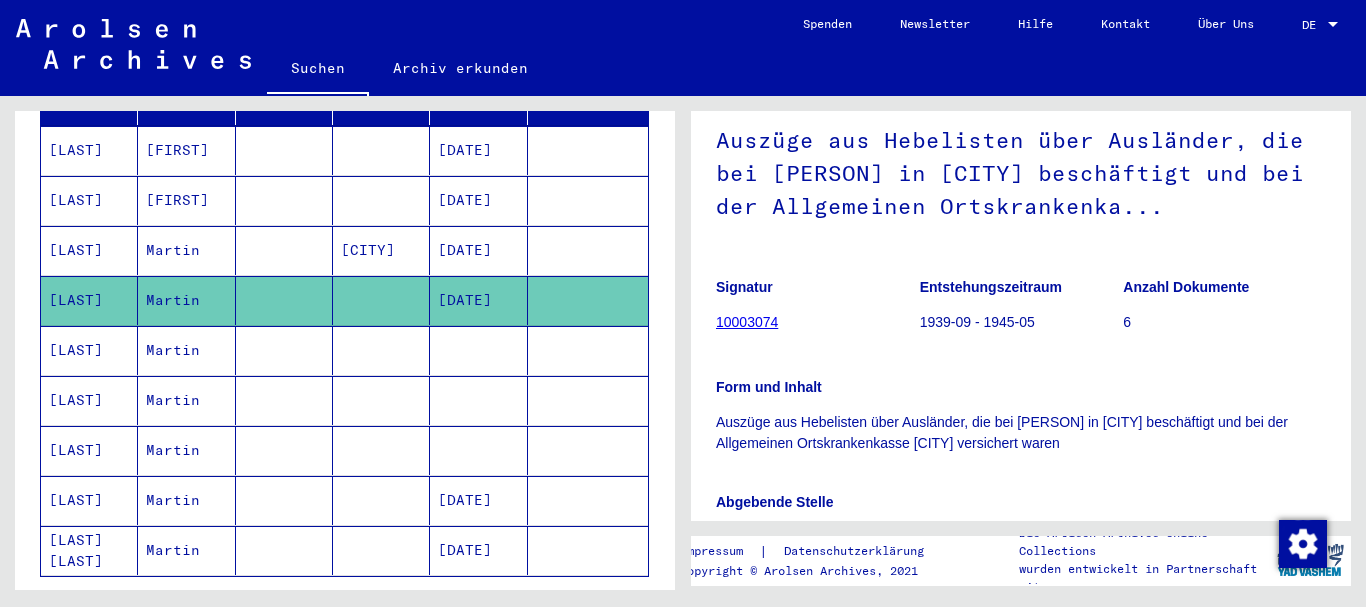 click on "[LAST]" at bounding box center [89, 550] 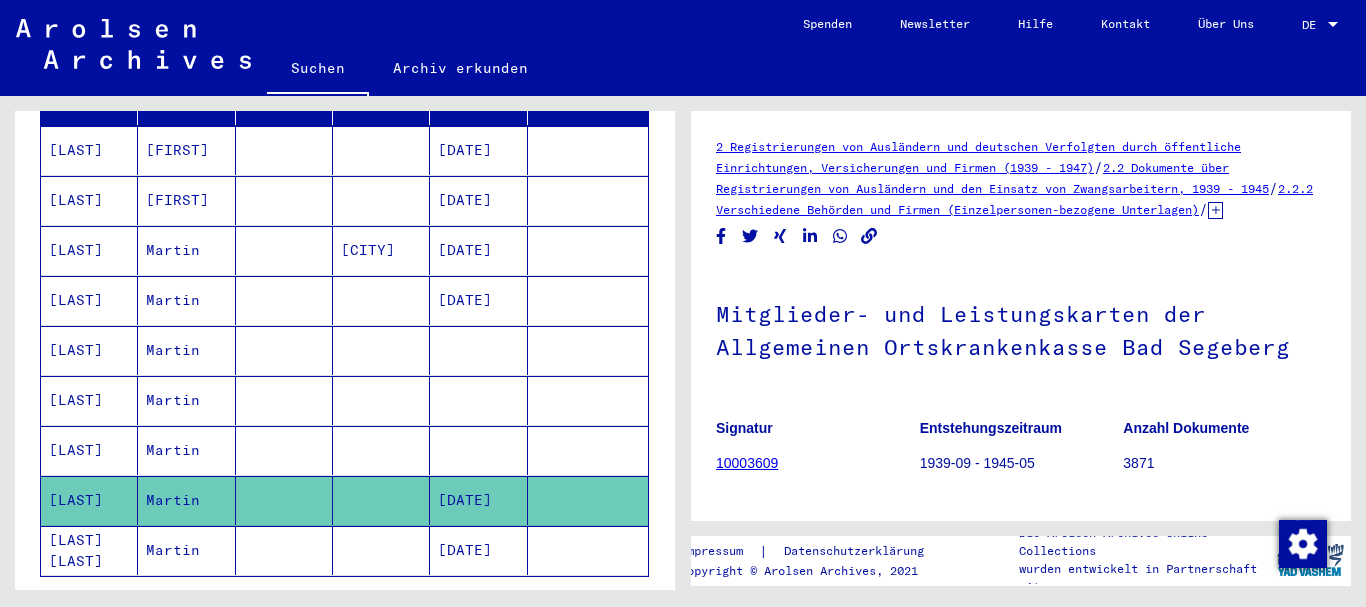 scroll, scrollTop: 0, scrollLeft: 0, axis: both 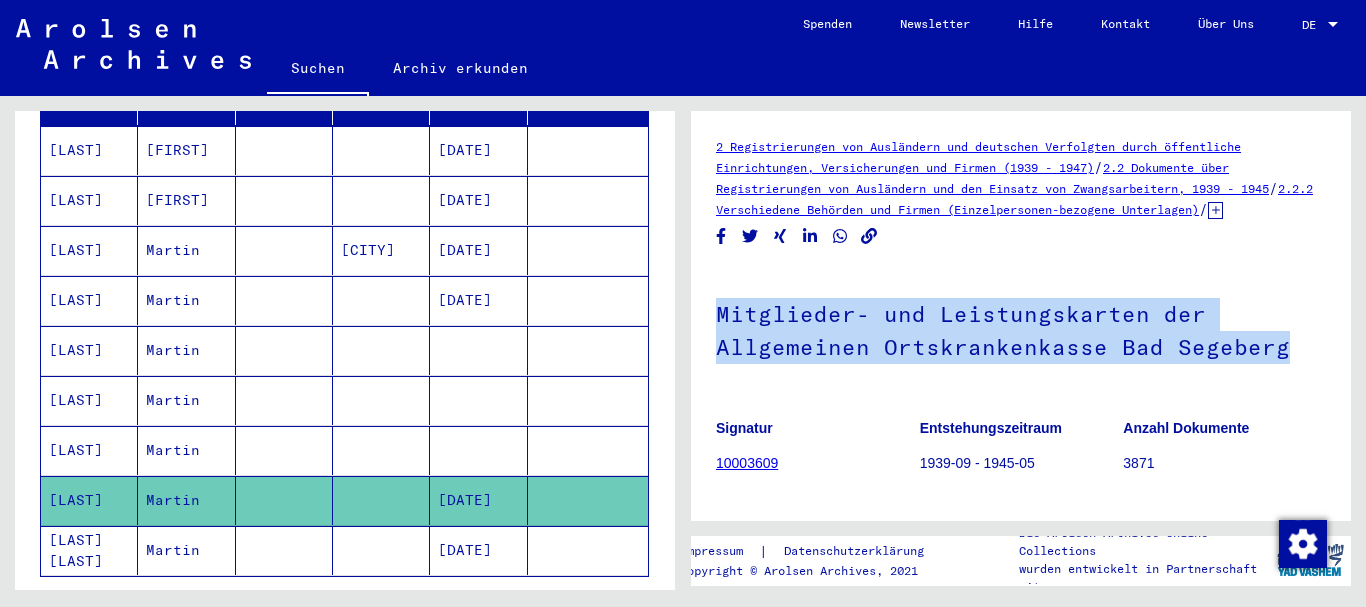 drag, startPoint x: 1300, startPoint y: 364, endPoint x: 685, endPoint y: 333, distance: 615.7808 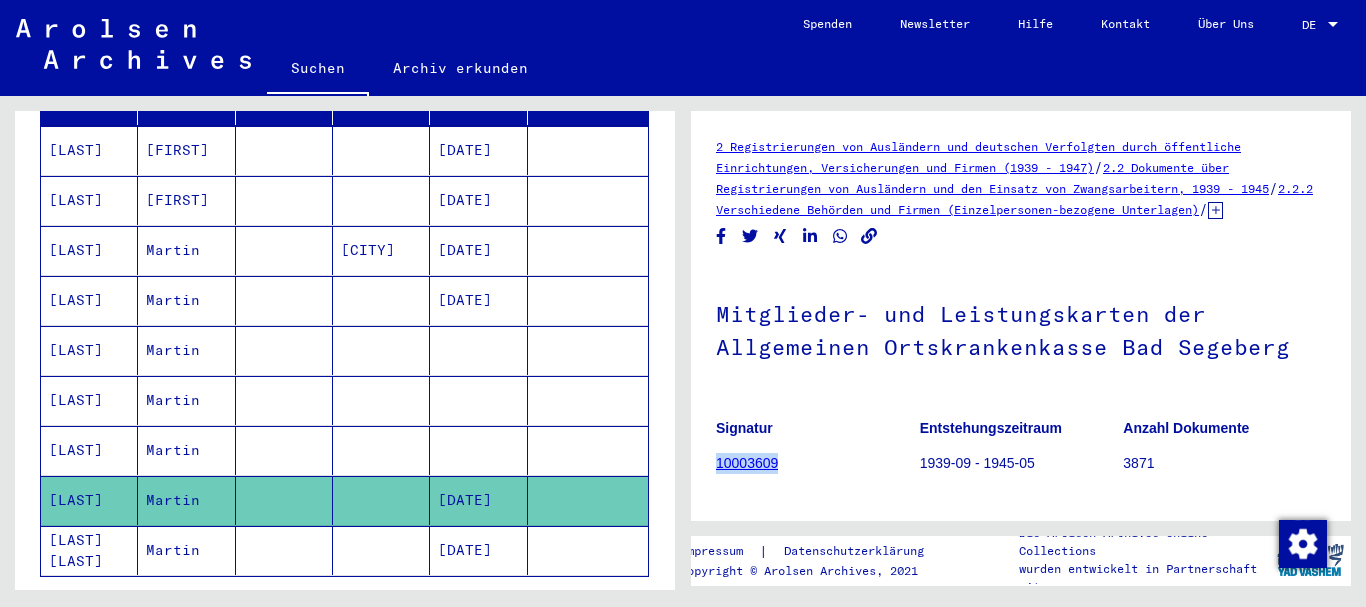 drag, startPoint x: 835, startPoint y: 482, endPoint x: 717, endPoint y: 479, distance: 118.03813 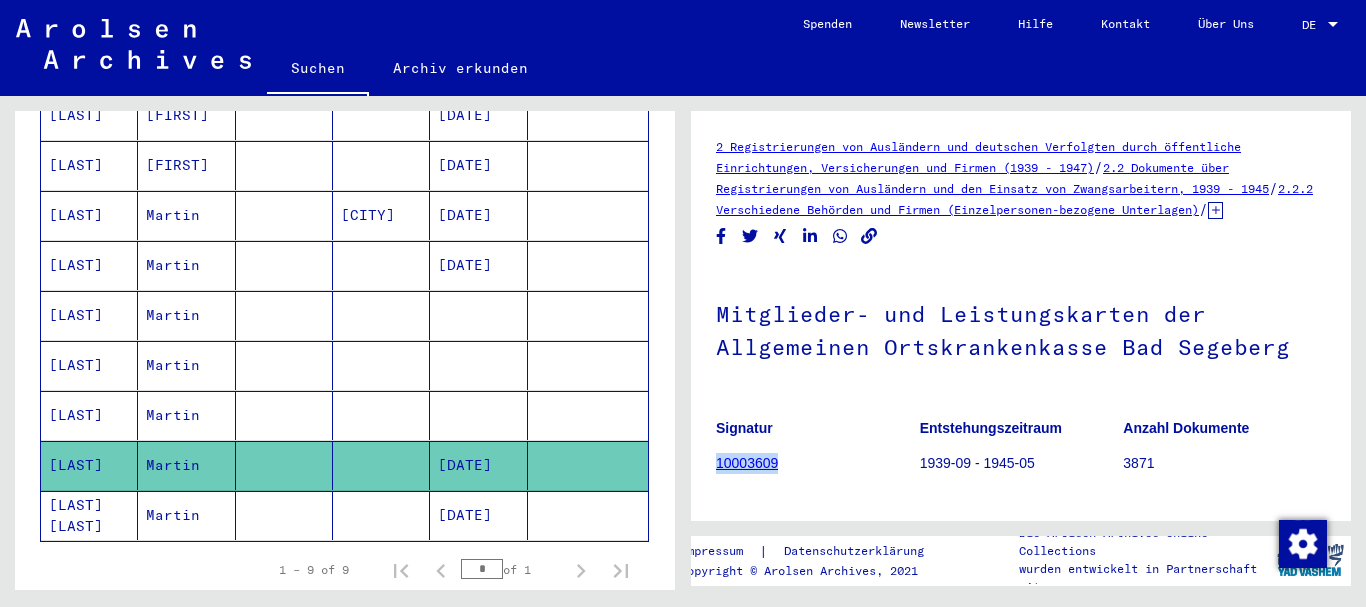 scroll, scrollTop: 300, scrollLeft: 0, axis: vertical 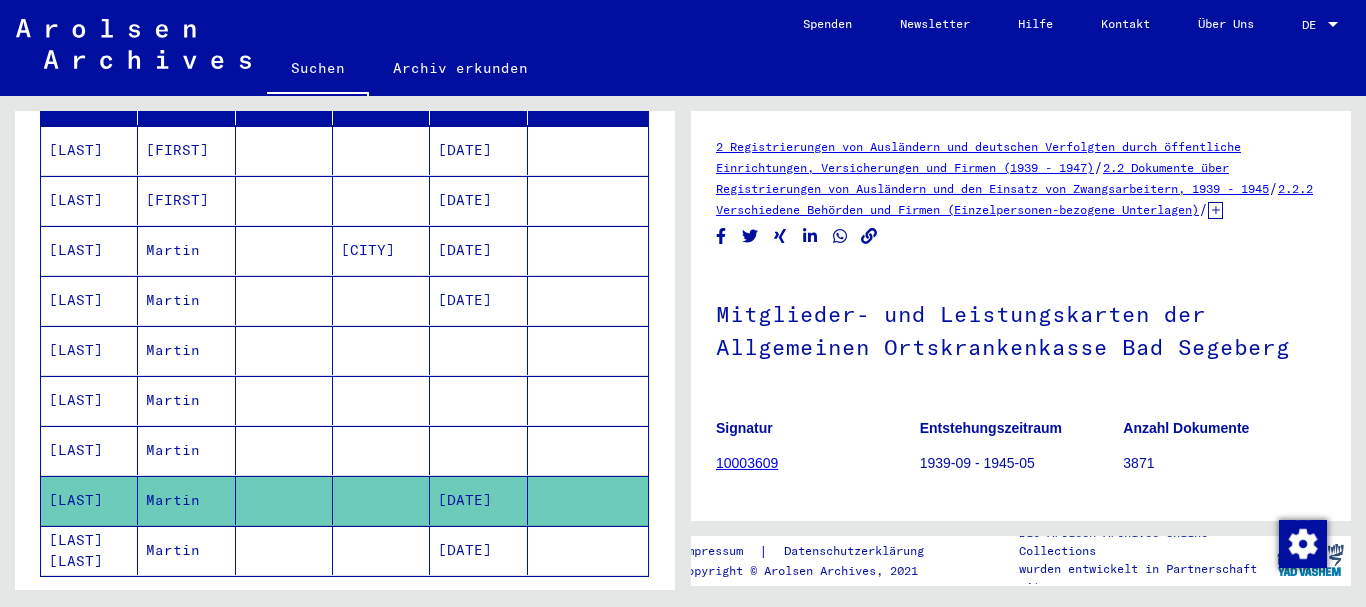 click on "[LAST]" at bounding box center [89, 400] 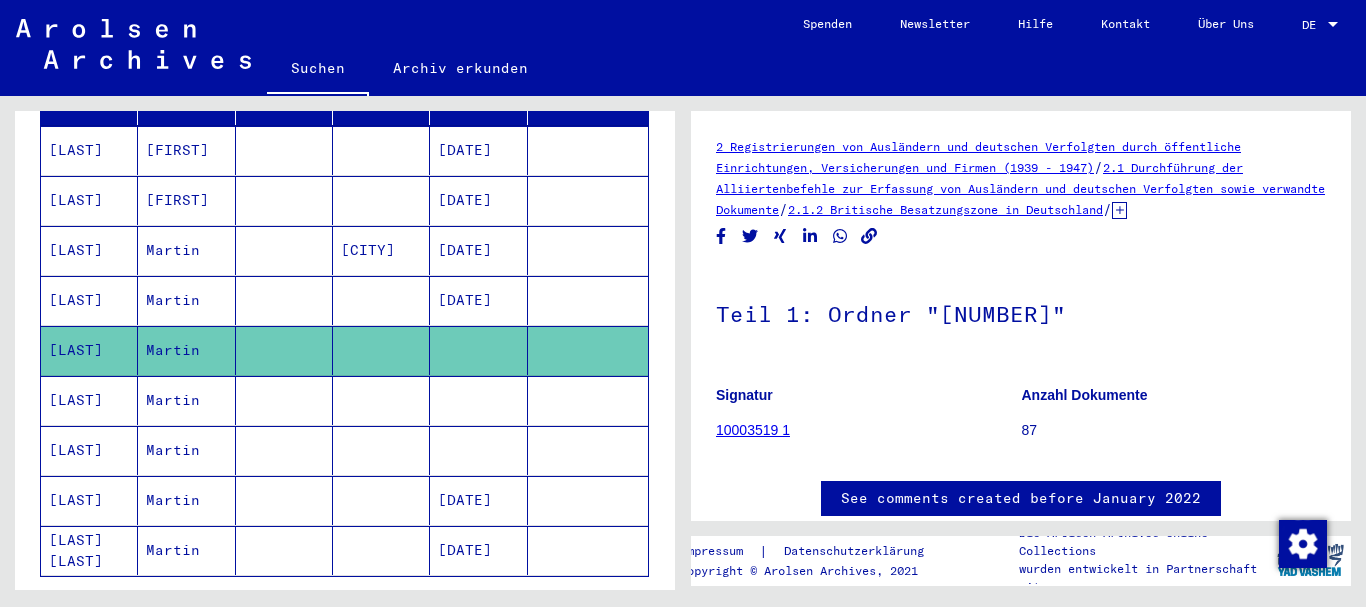 scroll, scrollTop: 0, scrollLeft: 0, axis: both 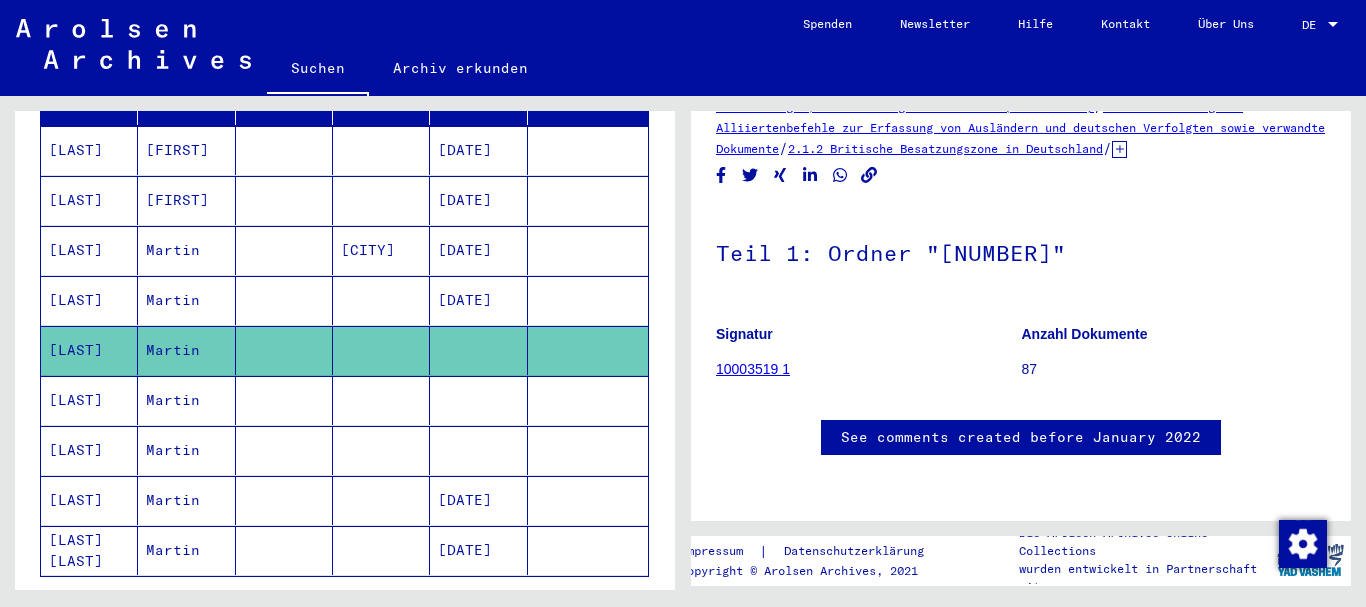 click on "[LAST]" at bounding box center [89, 550] 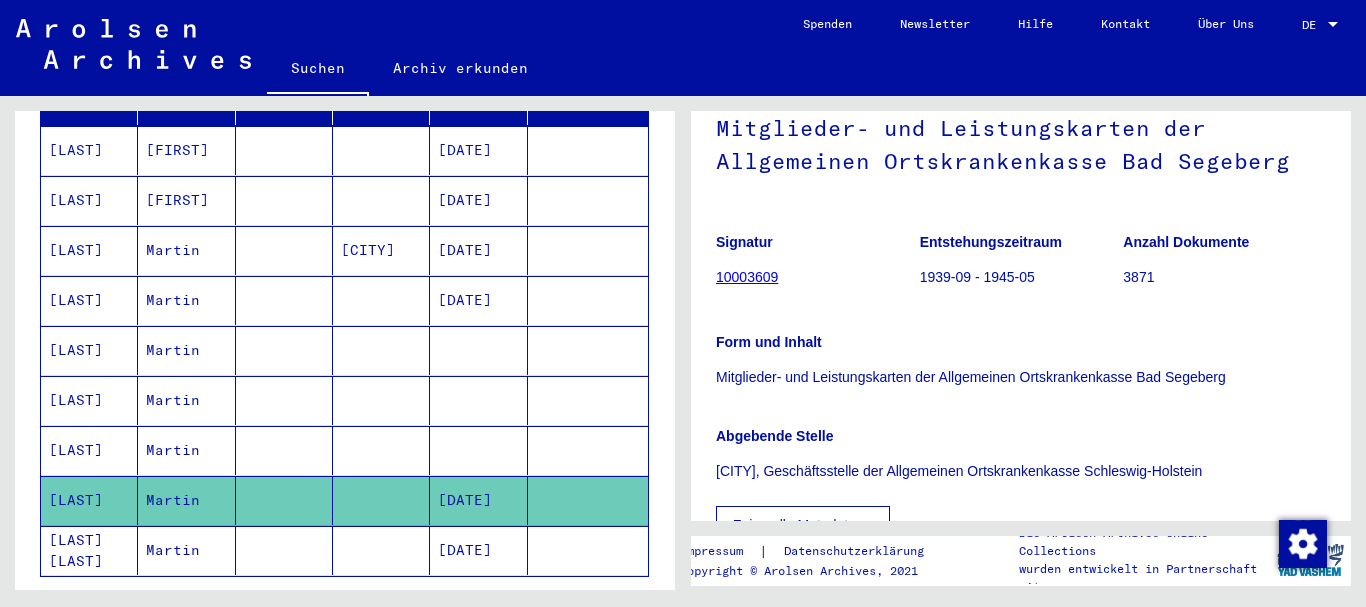 scroll, scrollTop: 200, scrollLeft: 0, axis: vertical 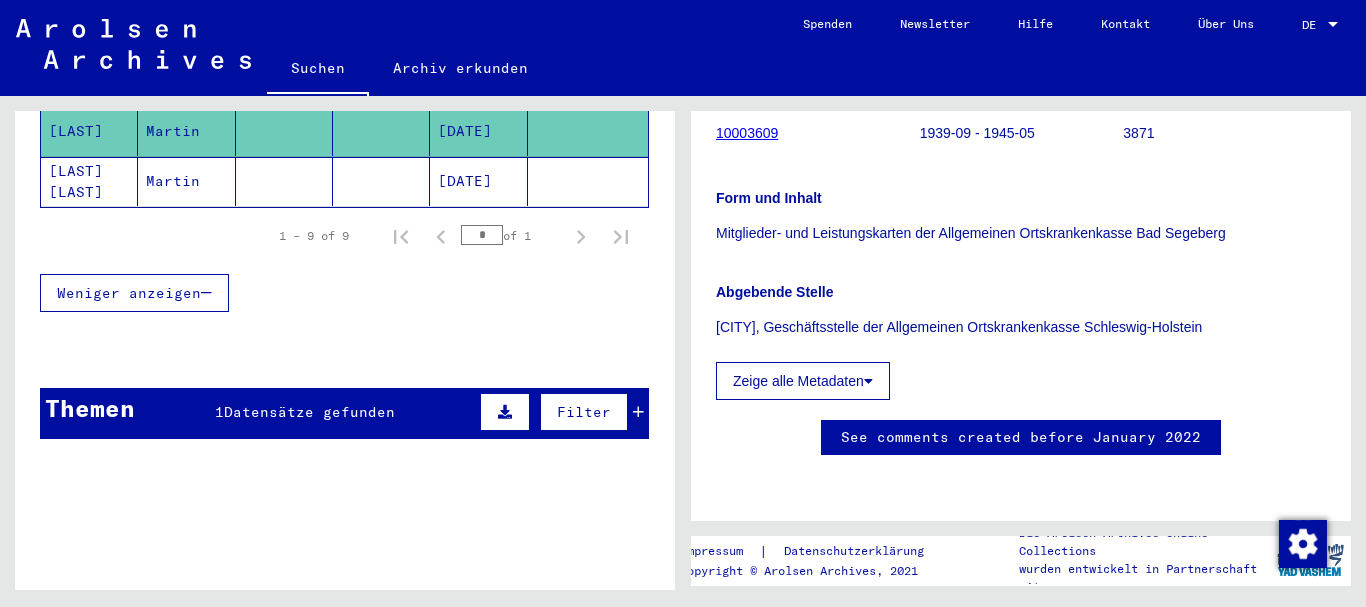 click at bounding box center (638, 412) 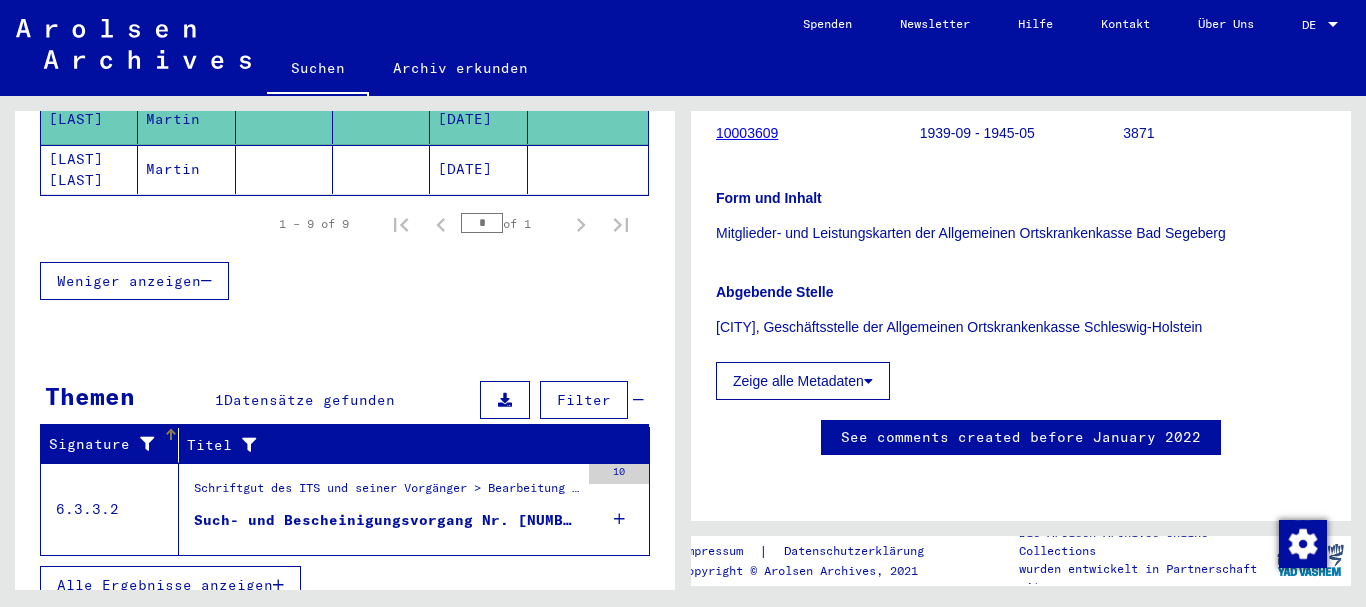 scroll, scrollTop: 685, scrollLeft: 0, axis: vertical 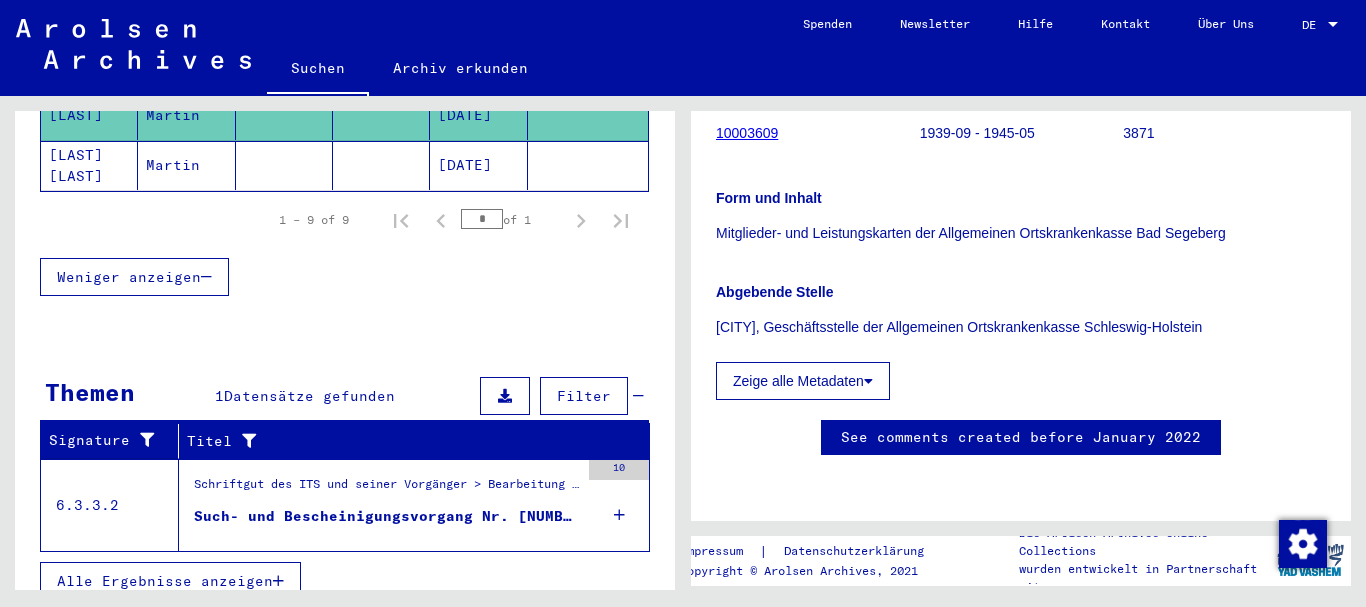 click on "10" at bounding box center (619, 505) 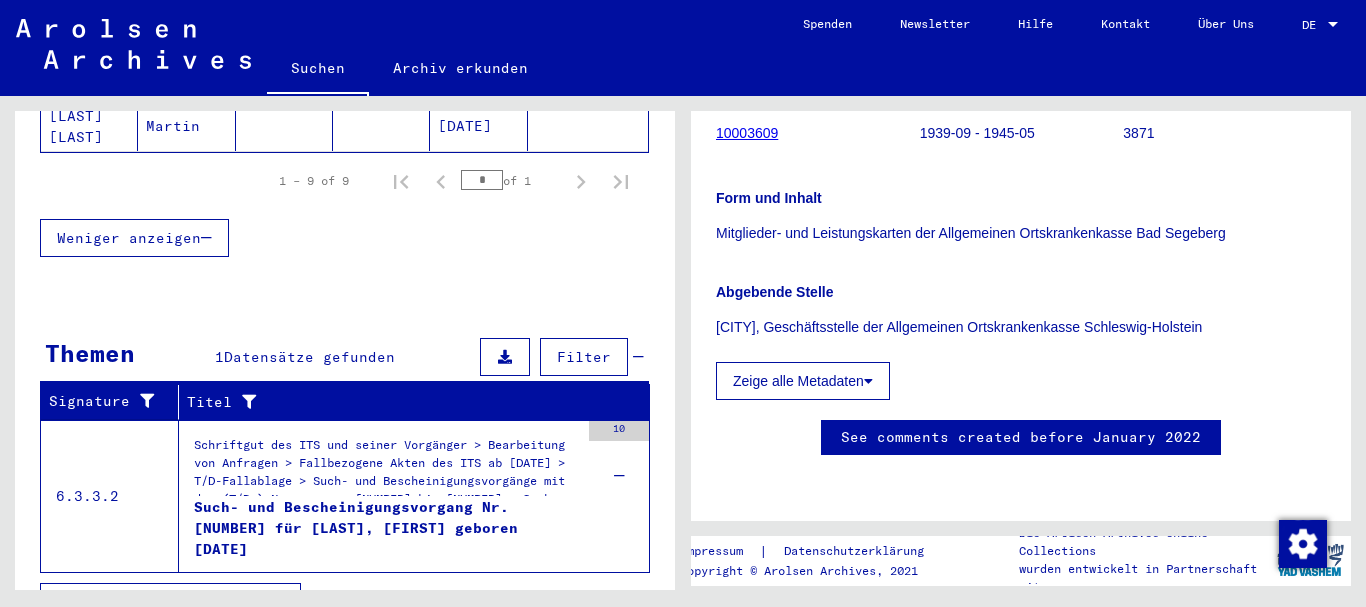 scroll, scrollTop: 745, scrollLeft: 0, axis: vertical 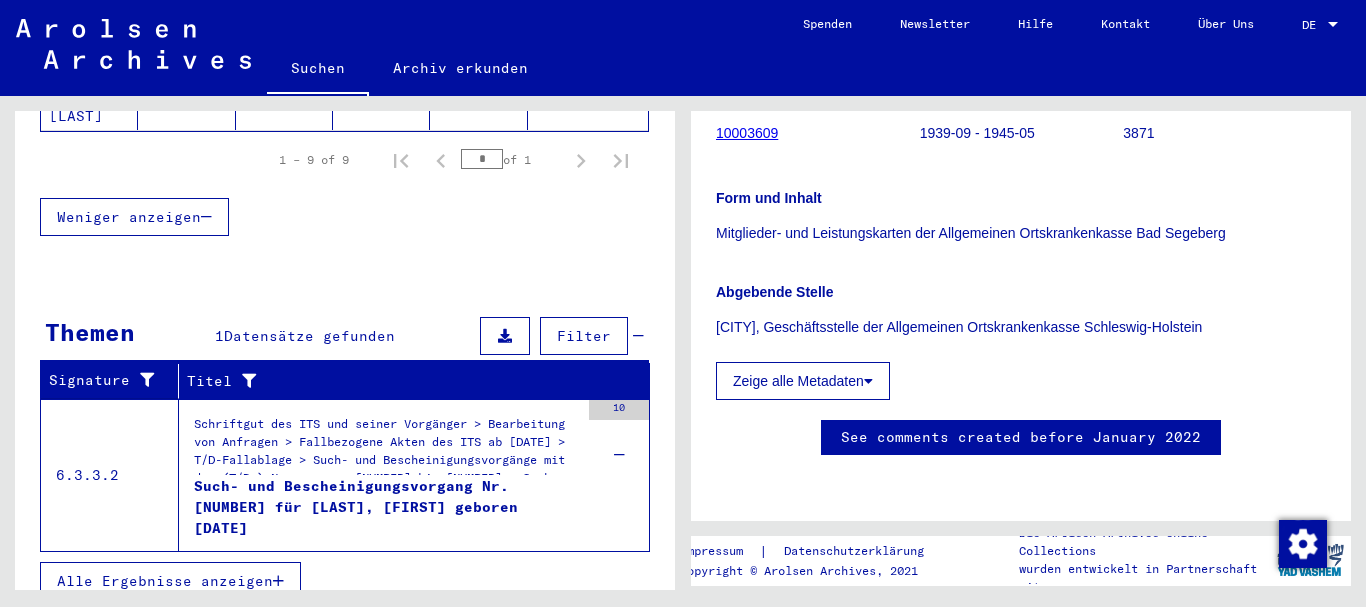 drag, startPoint x: 279, startPoint y: 553, endPoint x: 249, endPoint y: 553, distance: 30 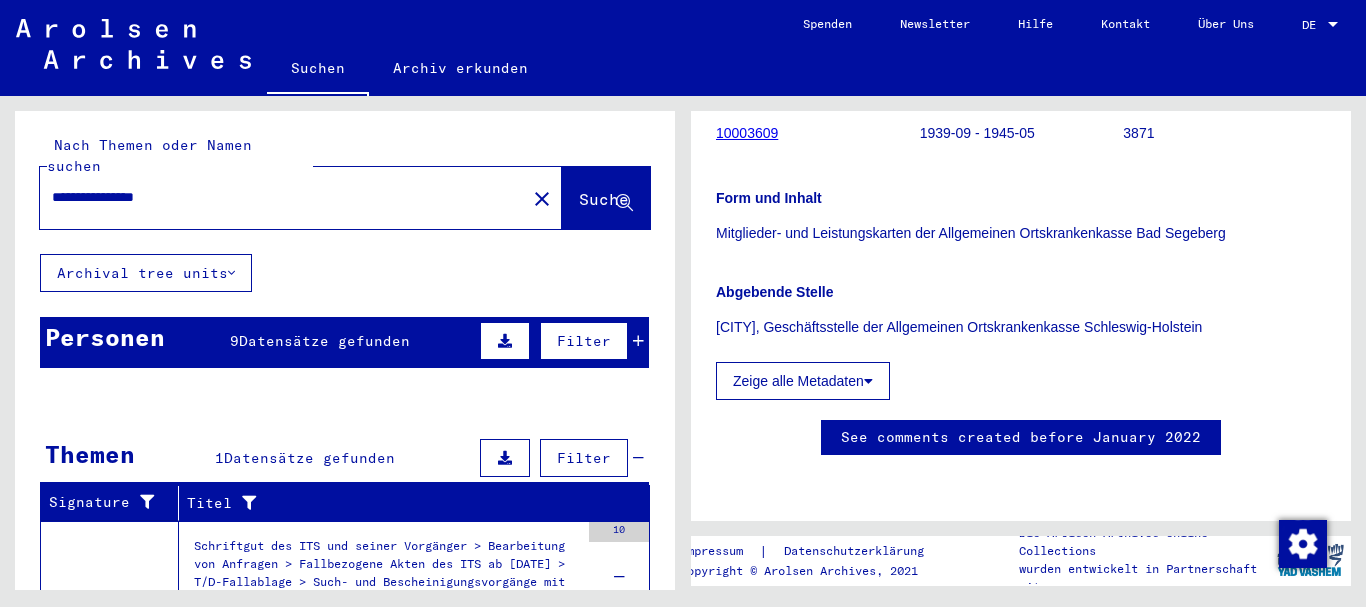 scroll, scrollTop: 0, scrollLeft: 0, axis: both 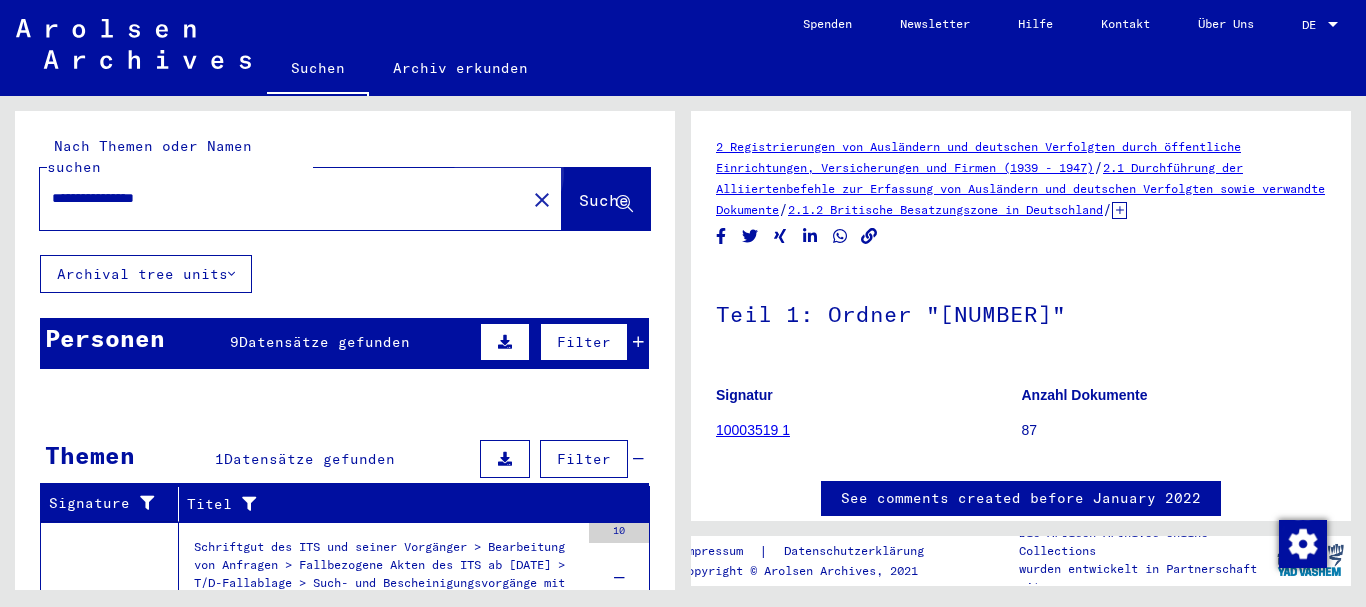 click on "Suche" 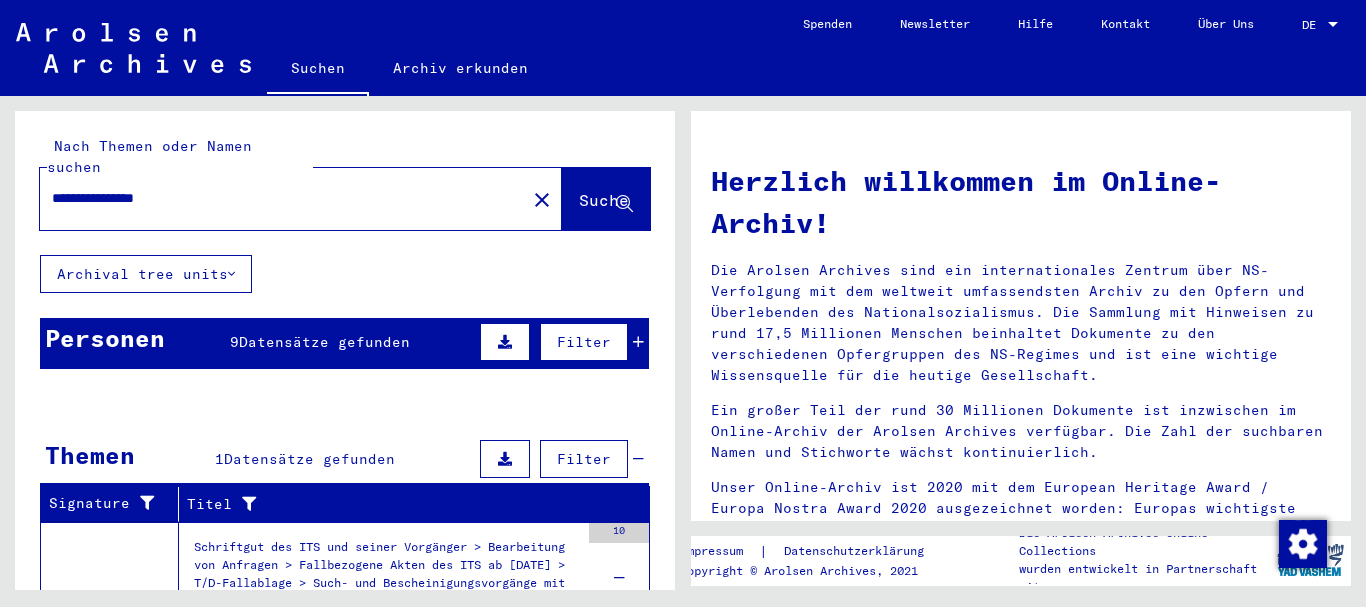 click at bounding box center [638, 342] 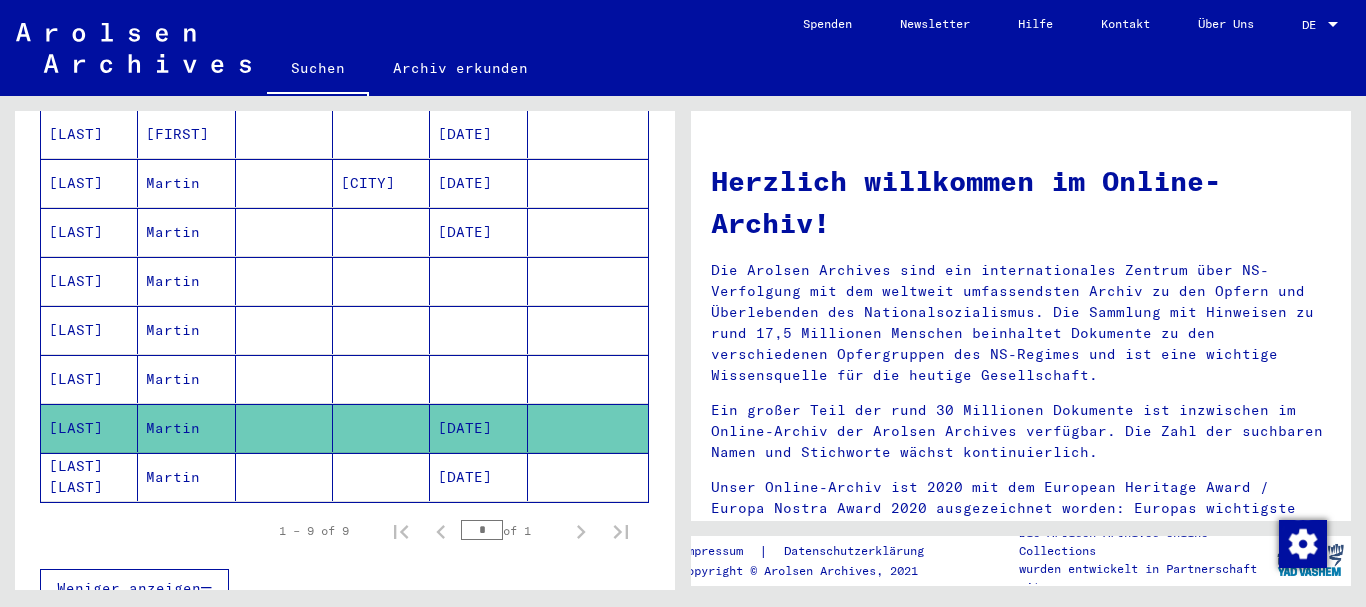 scroll, scrollTop: 400, scrollLeft: 0, axis: vertical 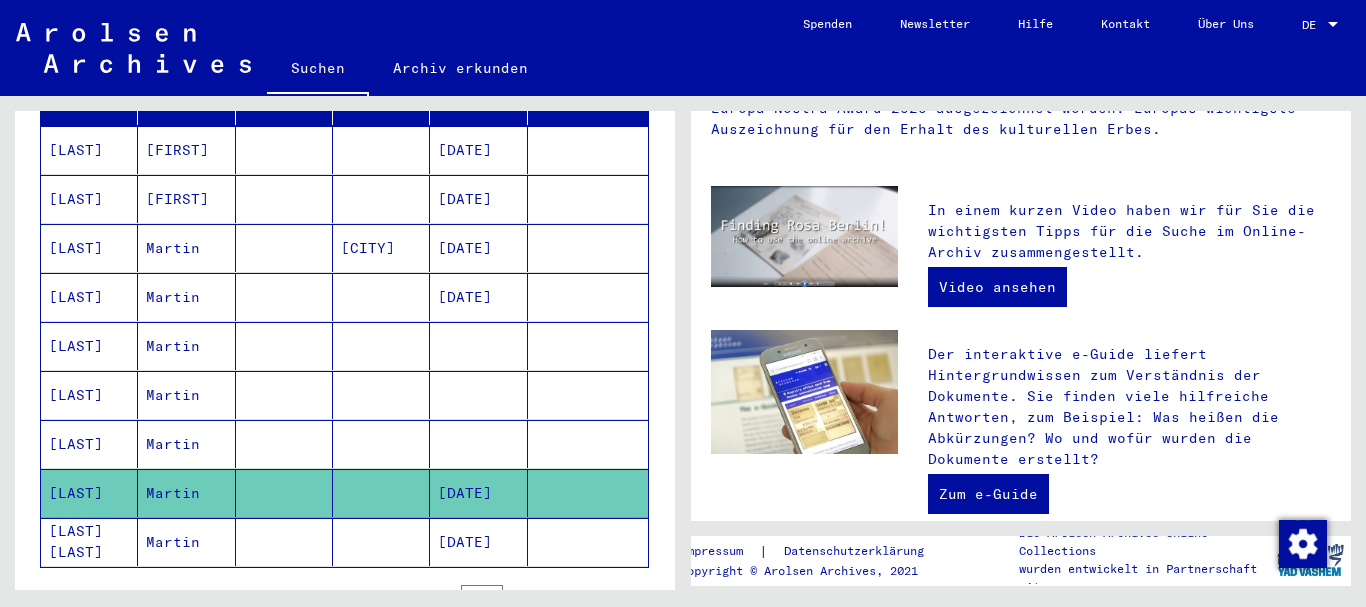 click on "[LAST]" at bounding box center [89, 395] 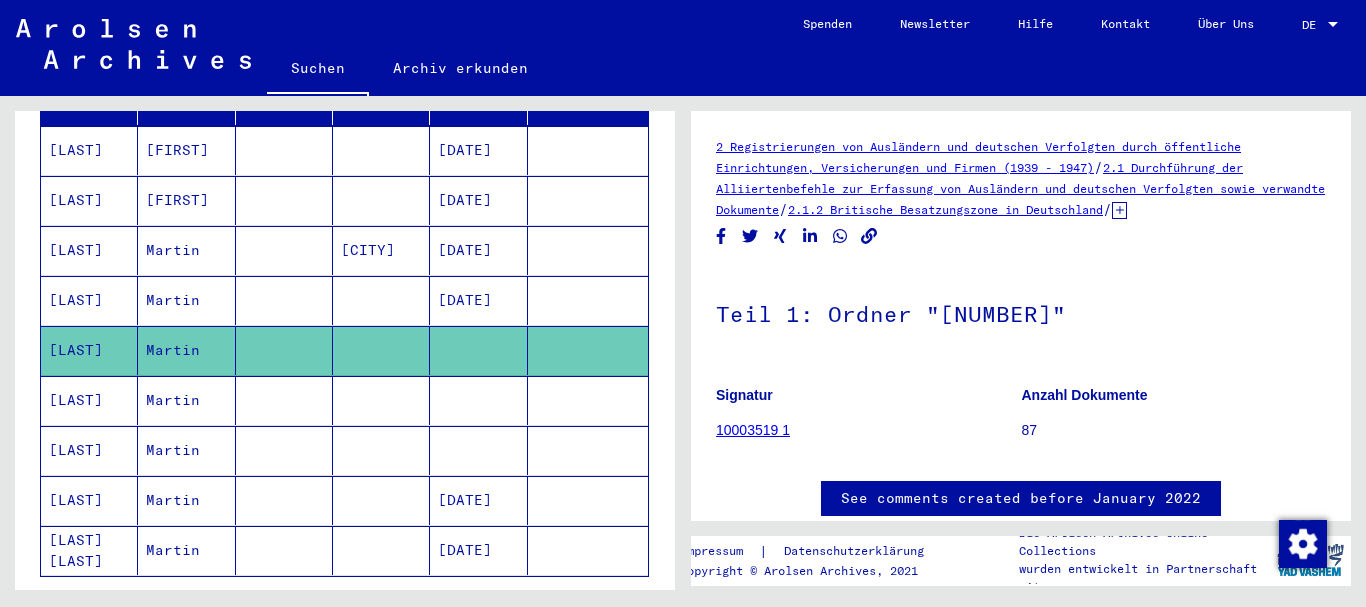 scroll, scrollTop: 94, scrollLeft: 0, axis: vertical 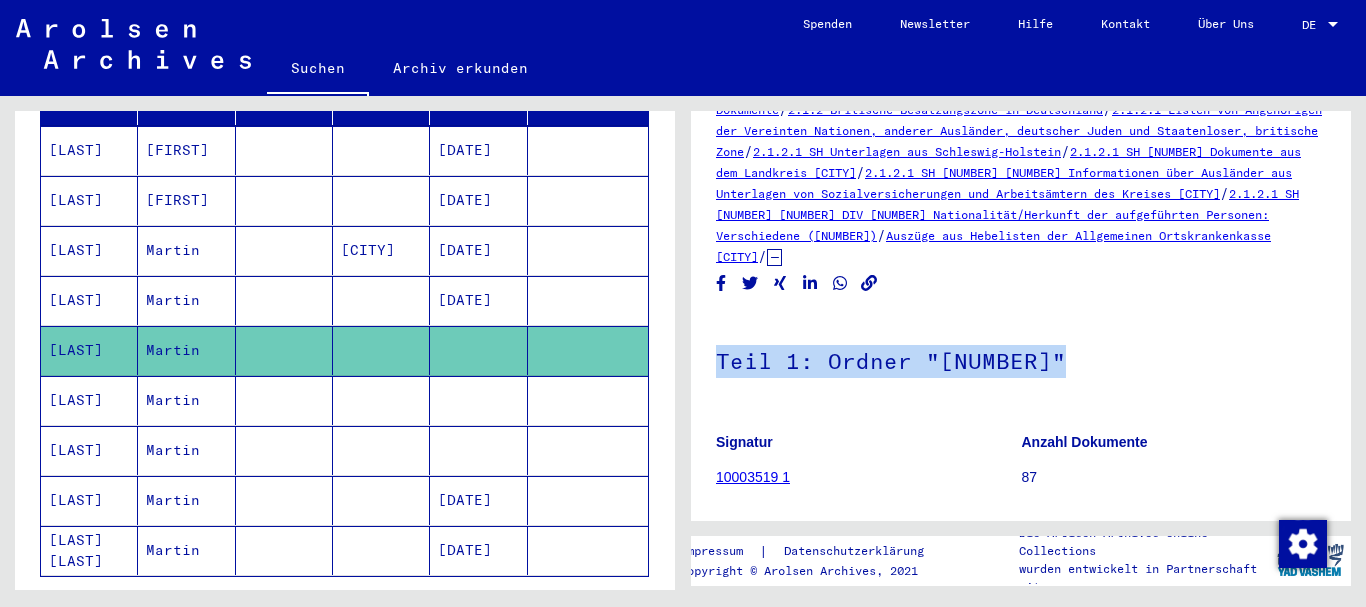 drag, startPoint x: 1074, startPoint y: 355, endPoint x: 705, endPoint y: 360, distance: 369.03387 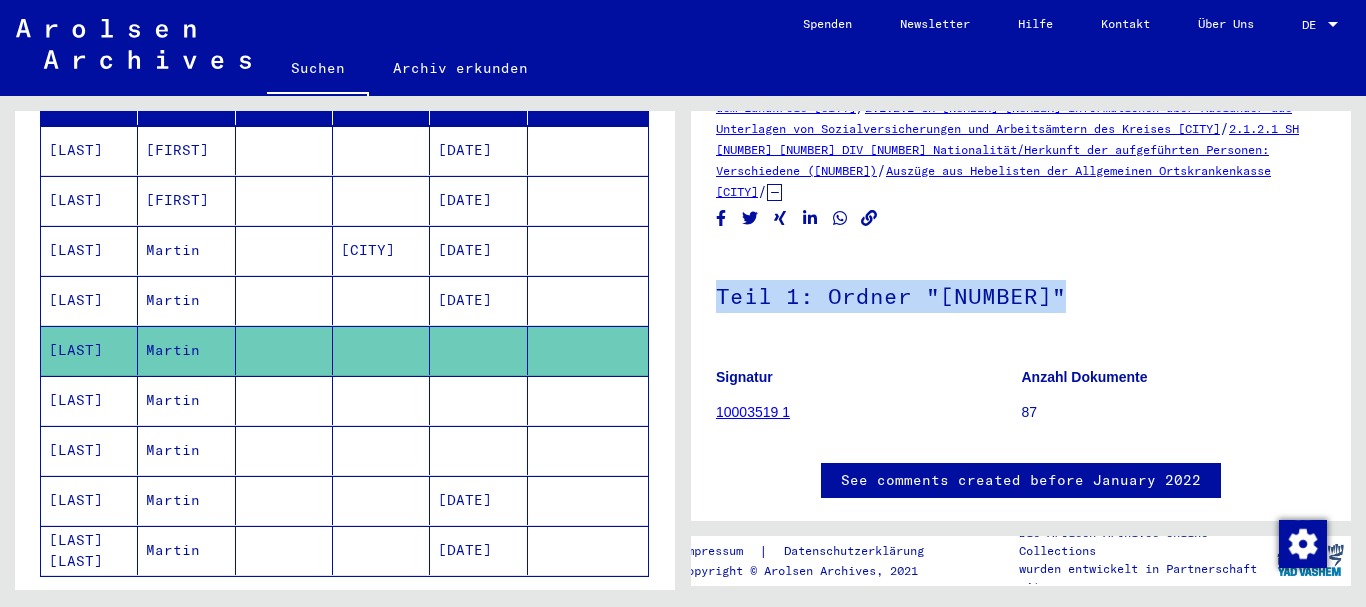 scroll, scrollTop: 200, scrollLeft: 0, axis: vertical 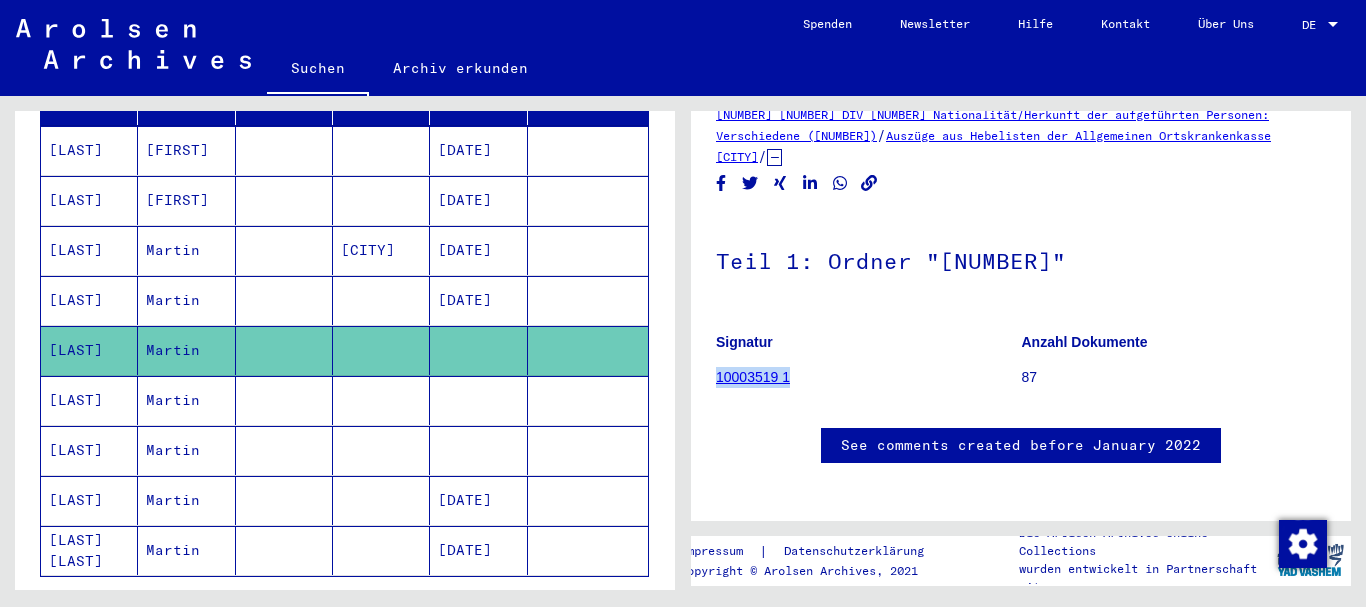 drag, startPoint x: 843, startPoint y: 371, endPoint x: 716, endPoint y: 379, distance: 127.25172 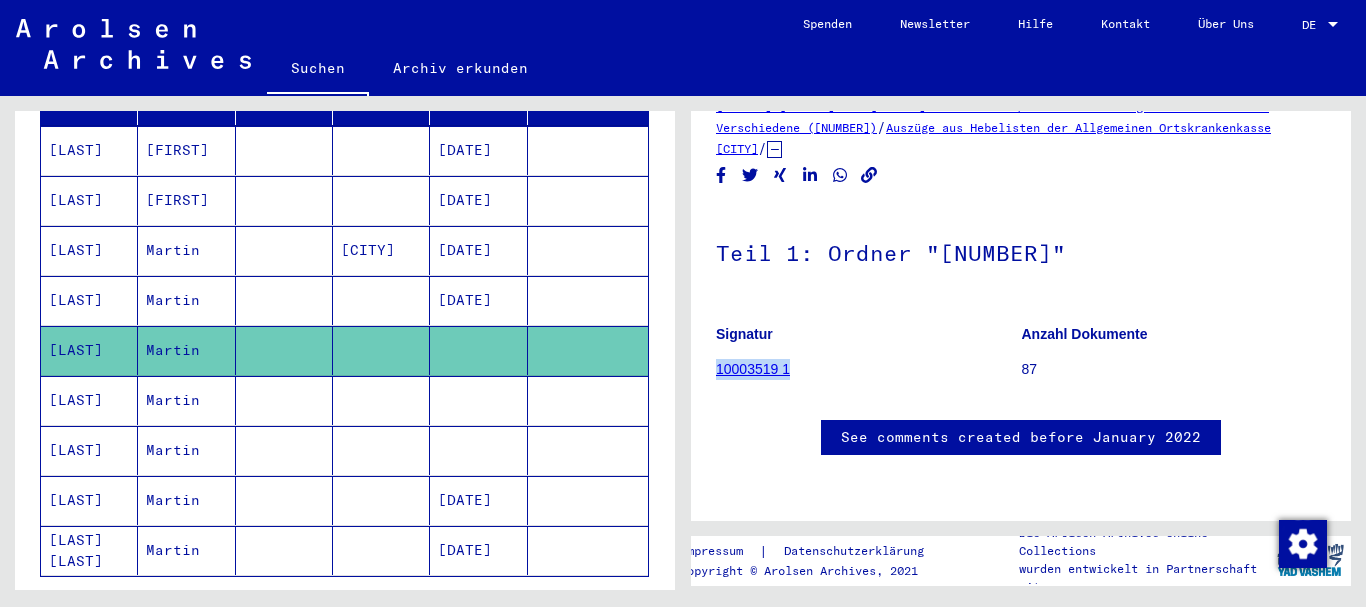 scroll, scrollTop: 500, scrollLeft: 0, axis: vertical 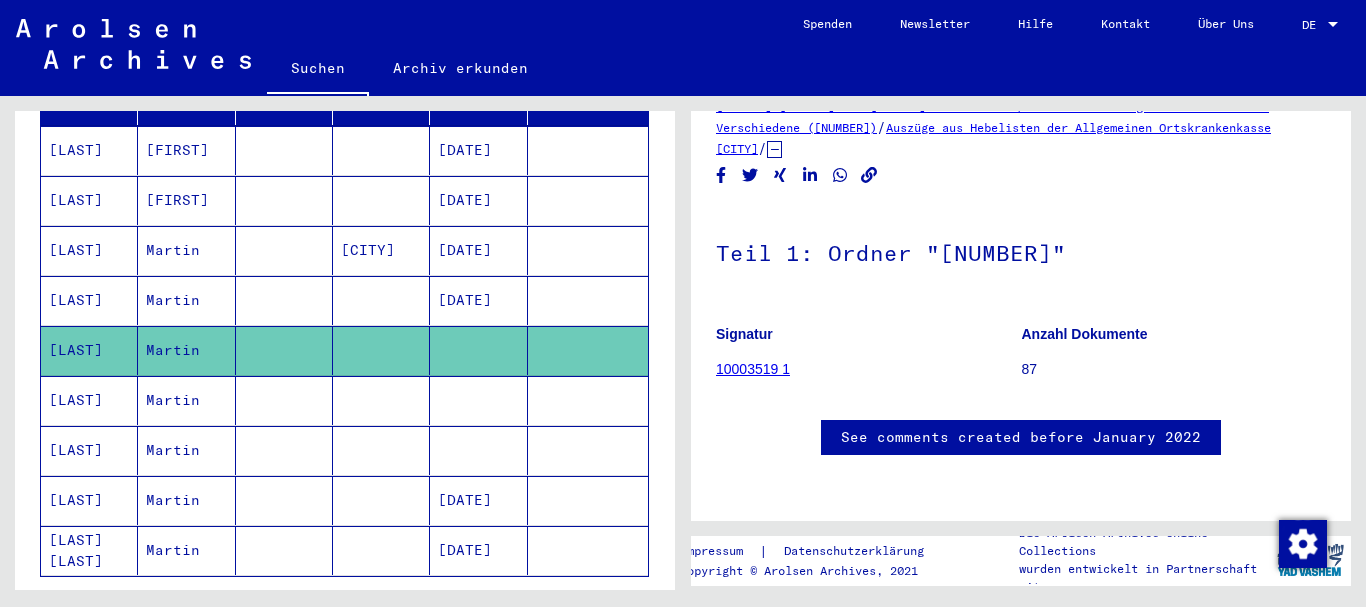 click on "[LAST]" at bounding box center [89, 450] 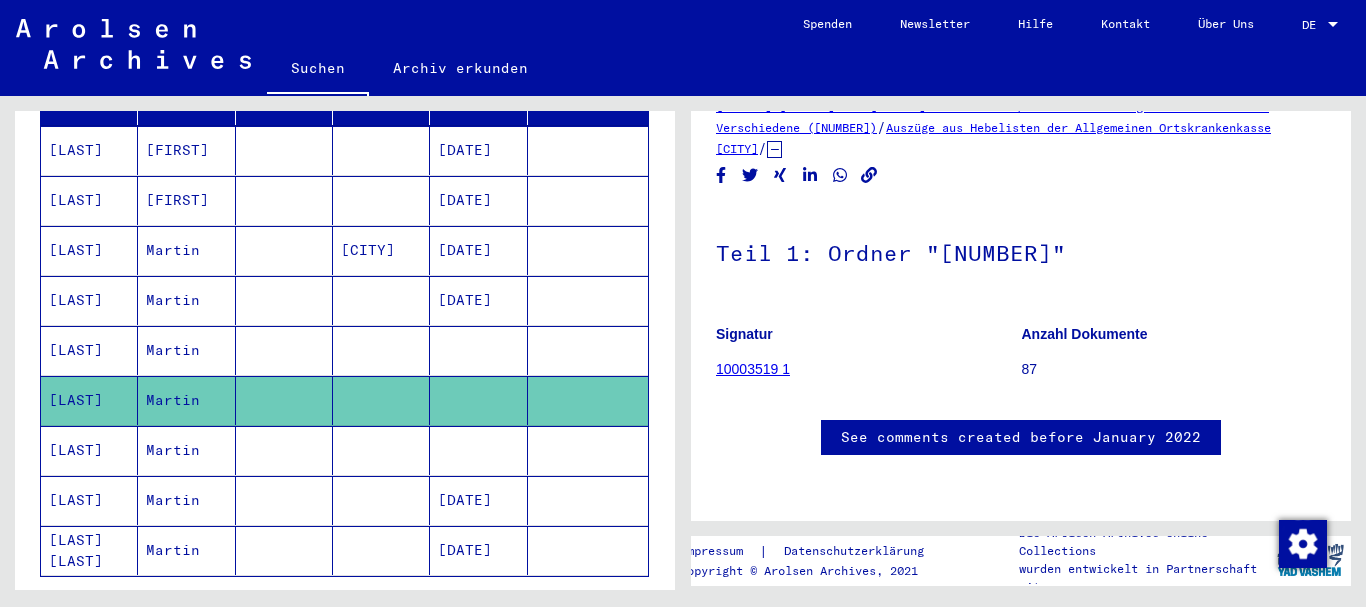 scroll, scrollTop: 300, scrollLeft: 0, axis: vertical 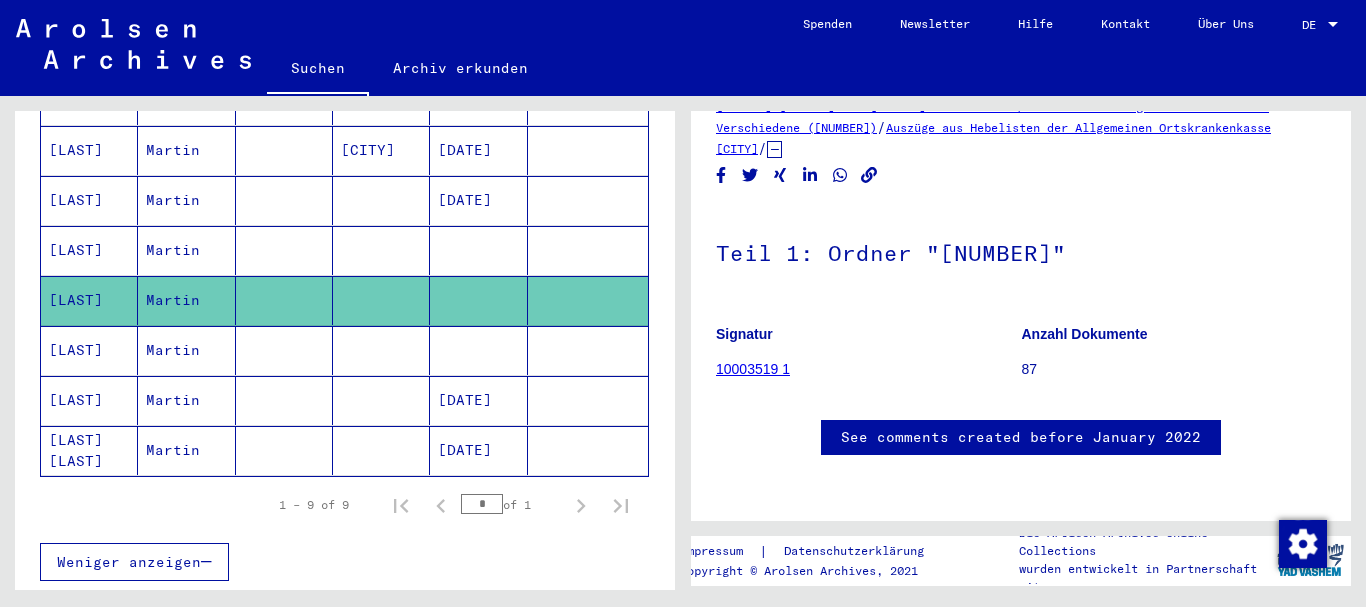 click on "[LAST]" at bounding box center [89, 400] 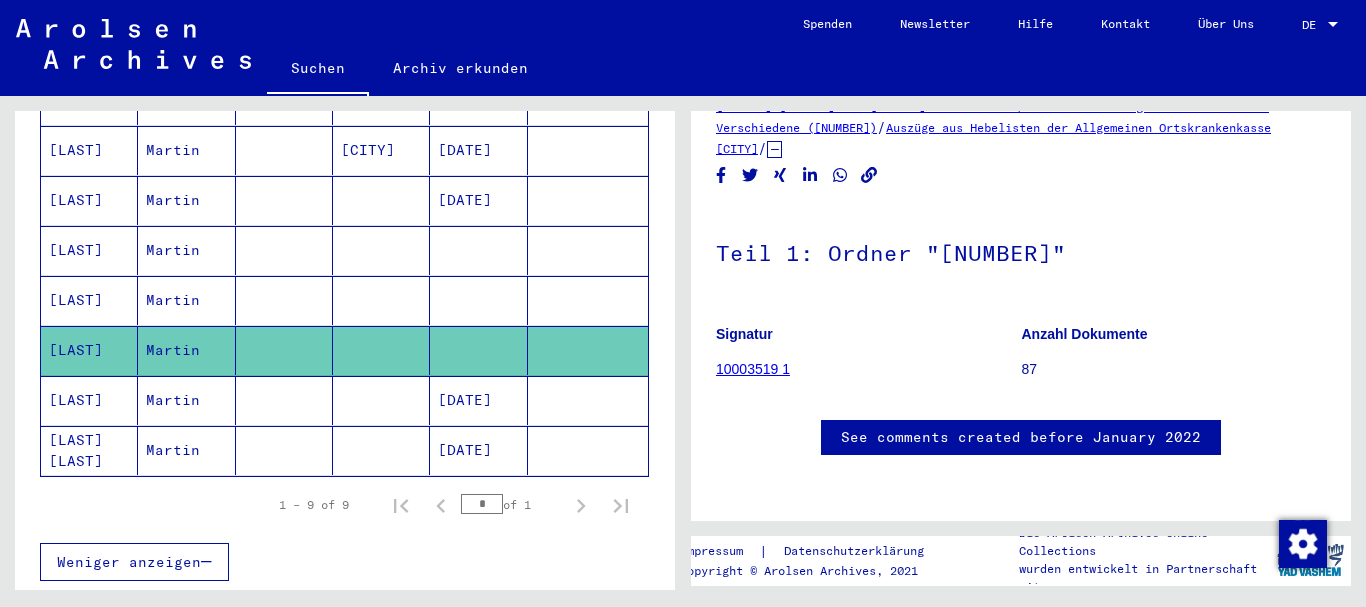 scroll, scrollTop: 300, scrollLeft: 0, axis: vertical 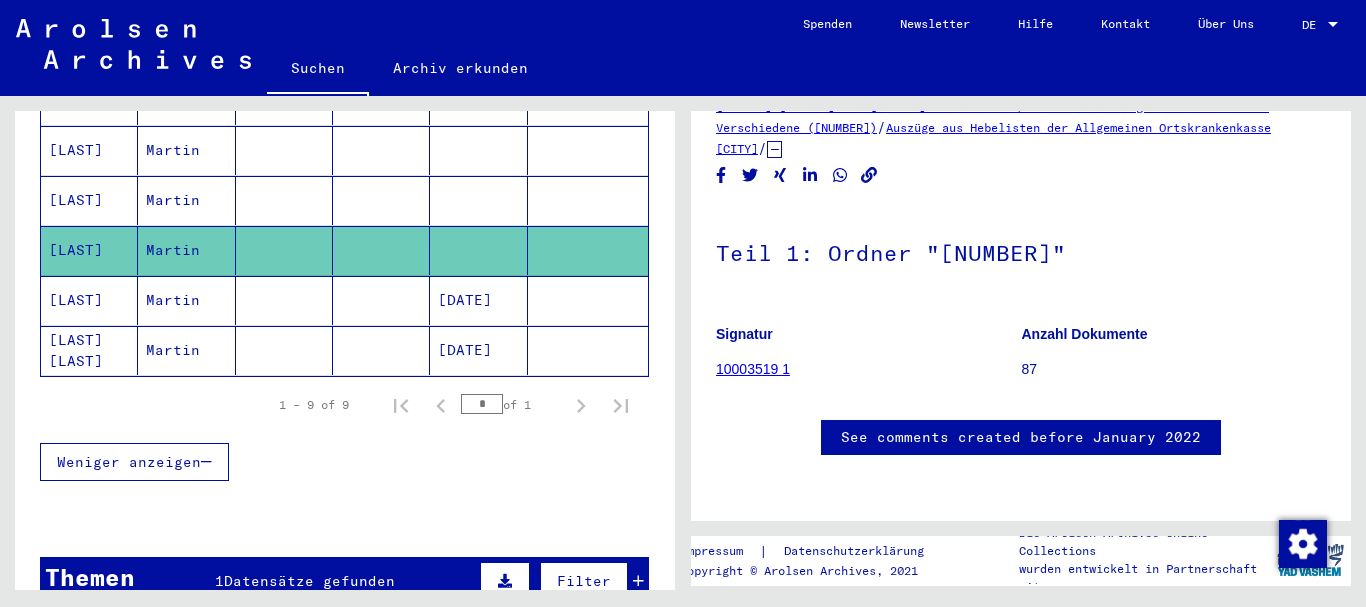 click on "[LAST]" at bounding box center (89, 250) 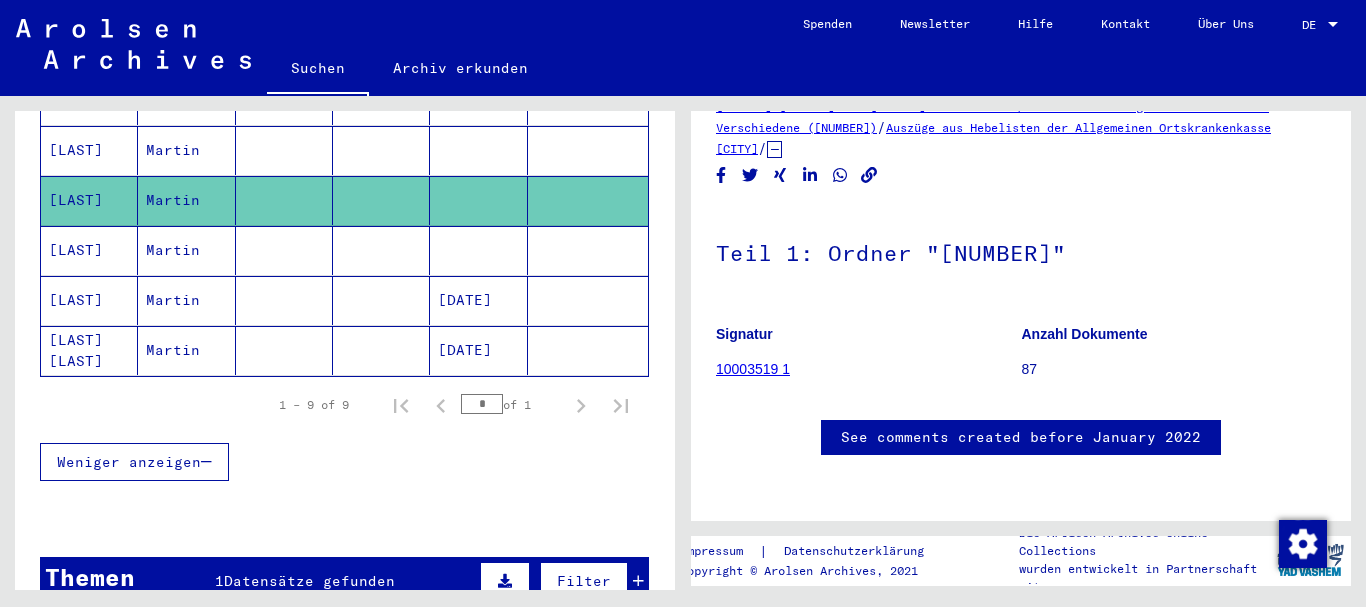 scroll, scrollTop: 400, scrollLeft: 0, axis: vertical 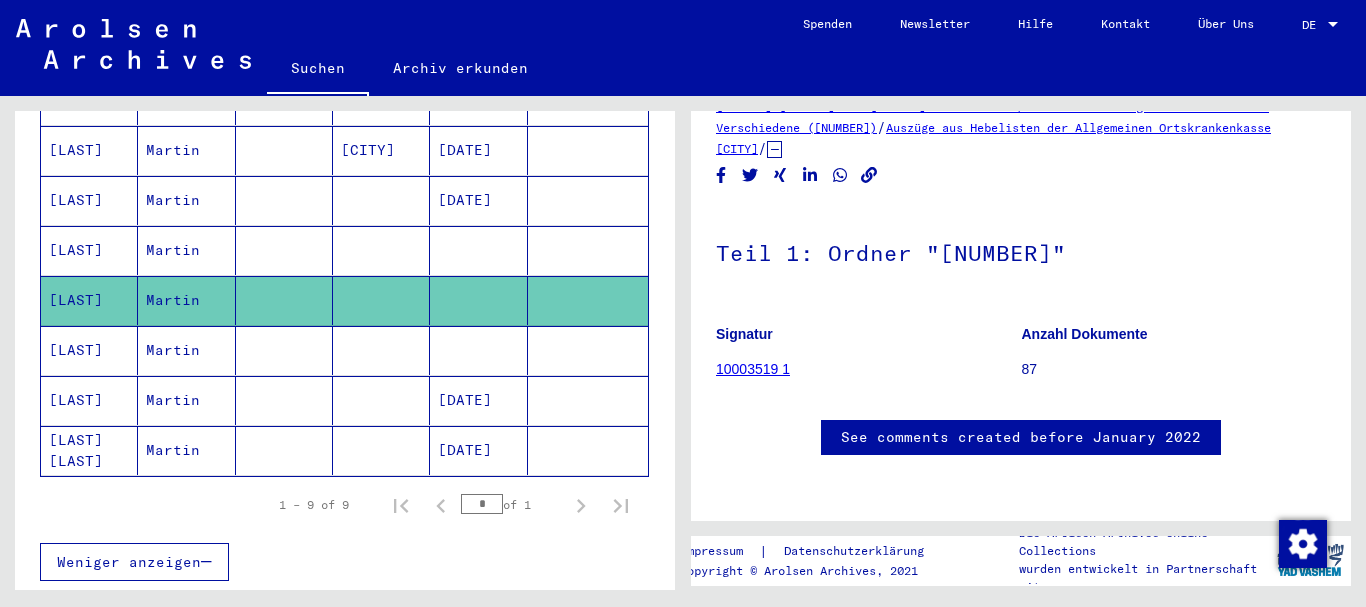 click on "[LAST]" at bounding box center (89, 300) 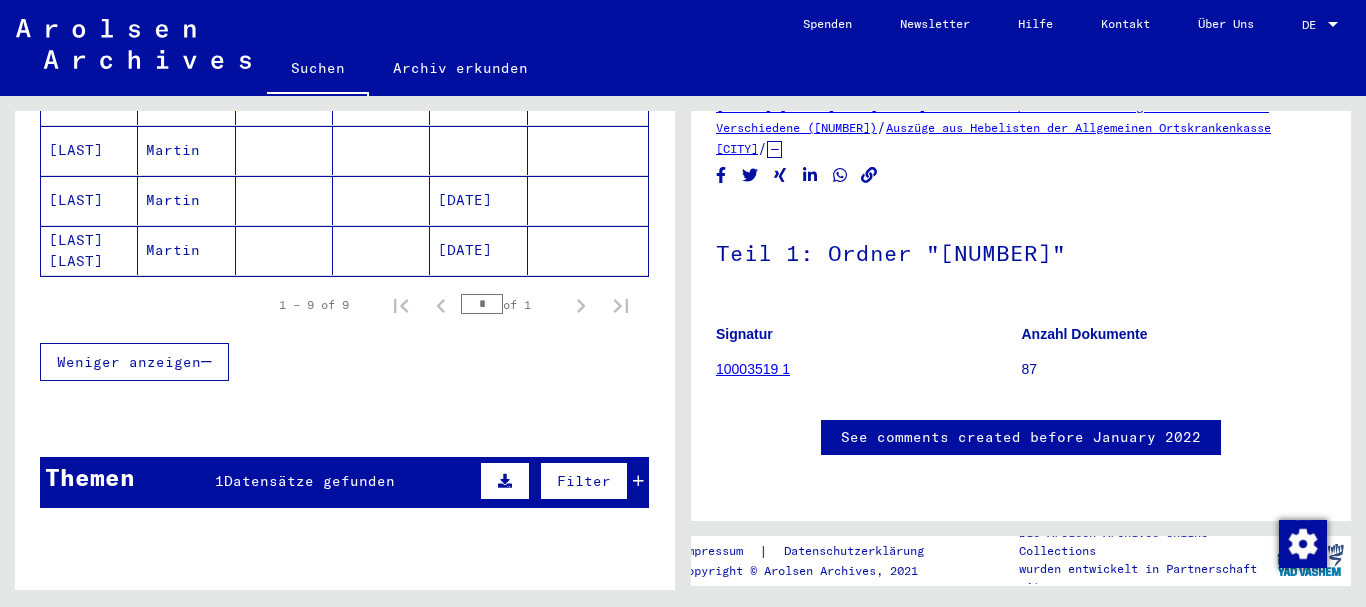 scroll, scrollTop: 500, scrollLeft: 0, axis: vertical 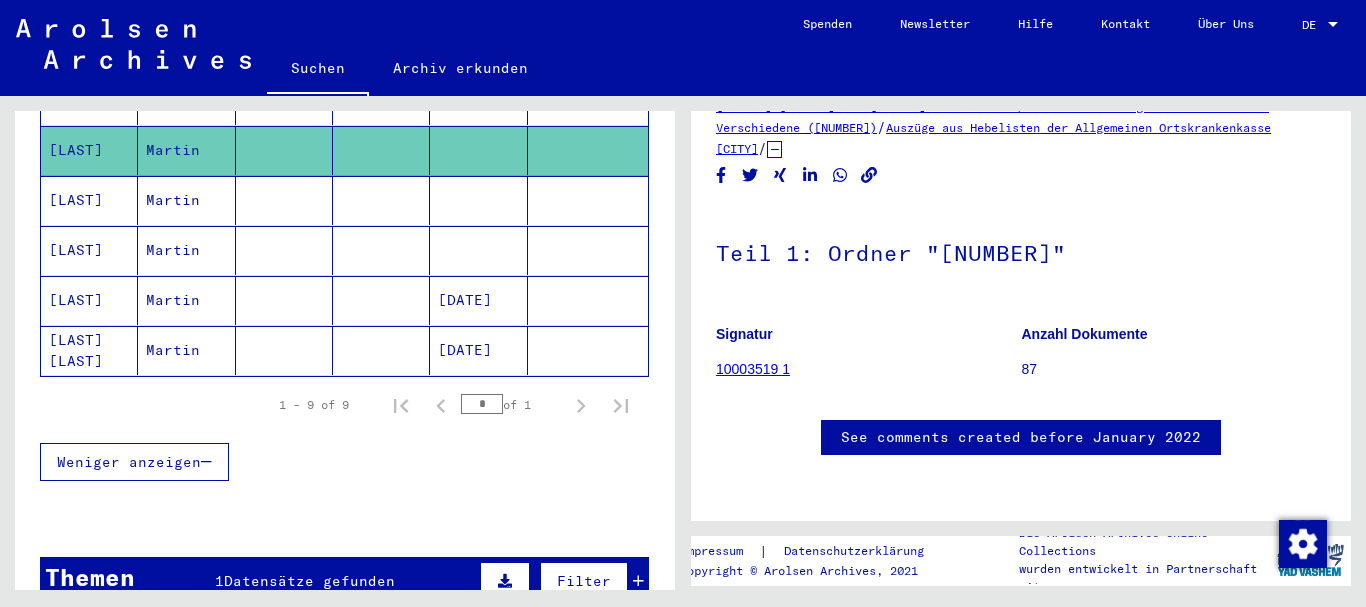 click on "[LAST]" at bounding box center [89, 350] 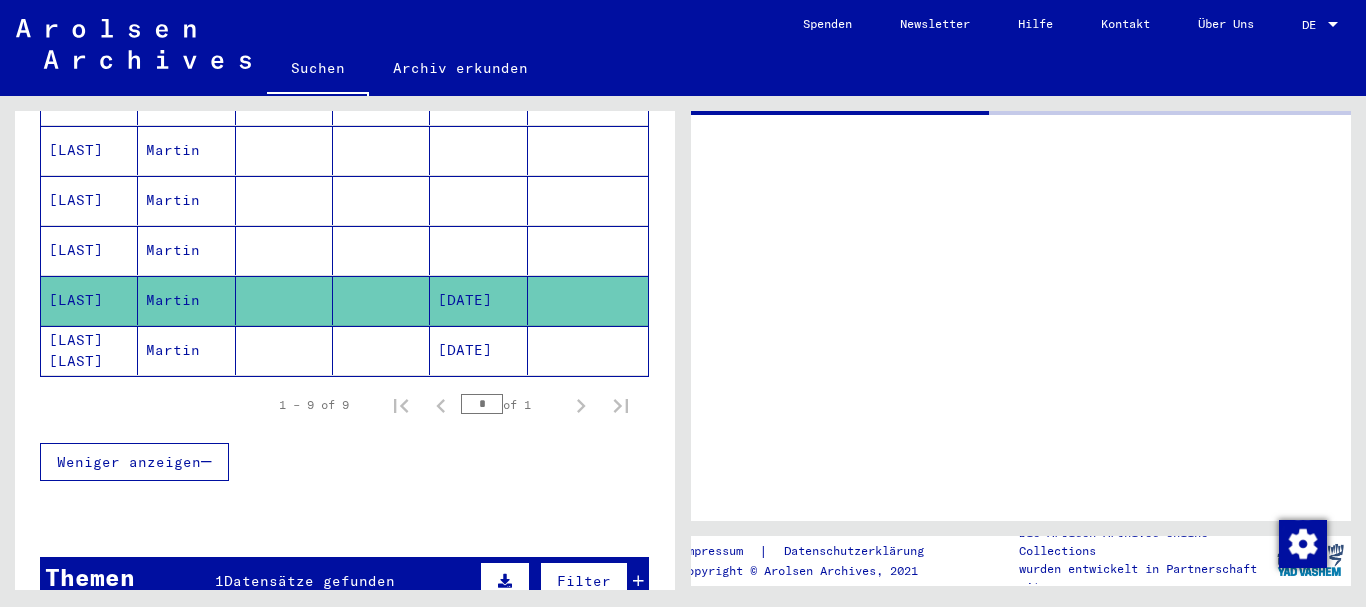 scroll, scrollTop: 0, scrollLeft: 0, axis: both 